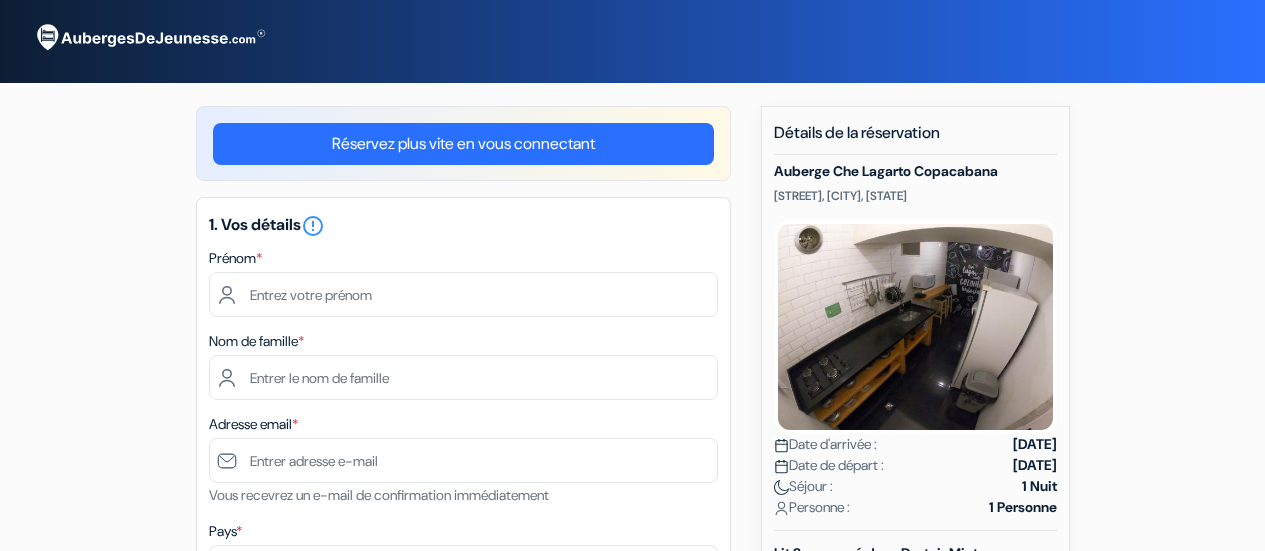 scroll, scrollTop: 0, scrollLeft: 0, axis: both 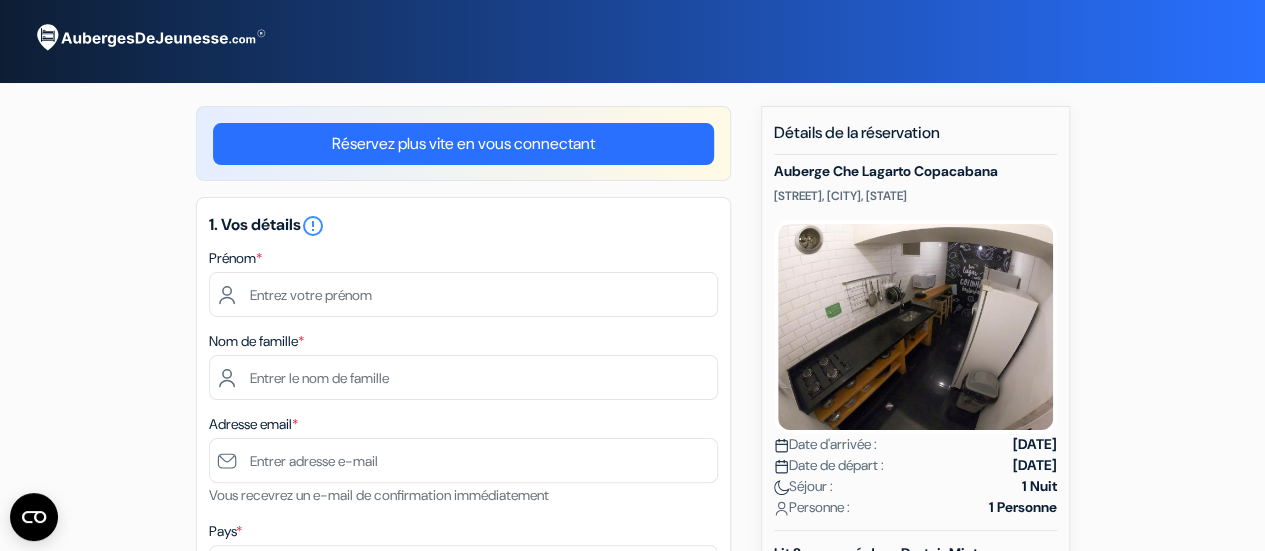 click on "Prénom  *" at bounding box center (463, 281) 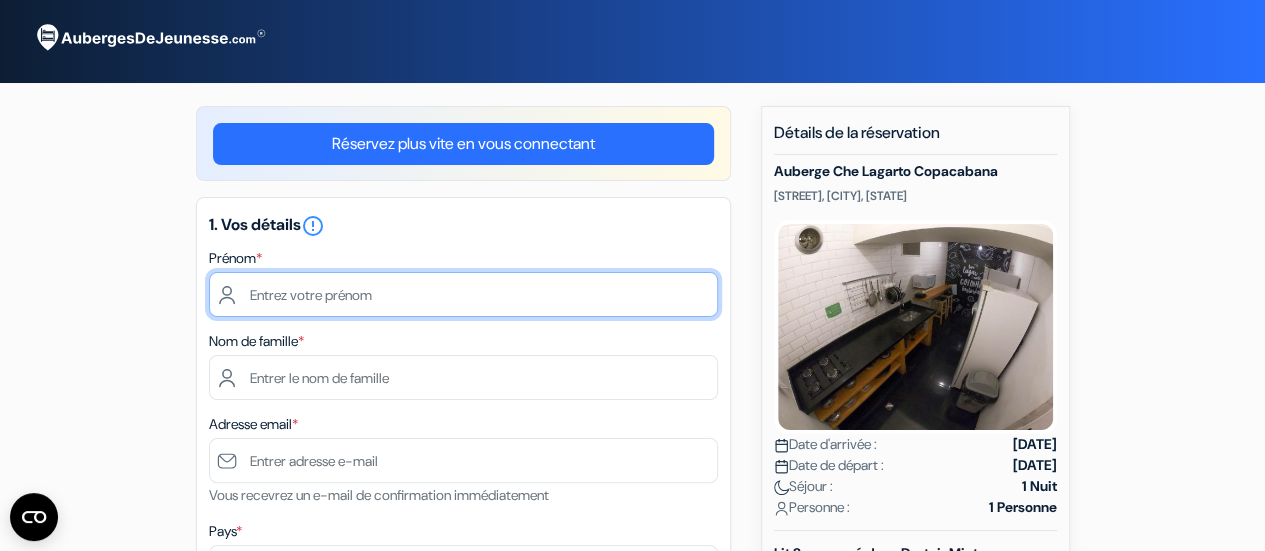 click at bounding box center (463, 294) 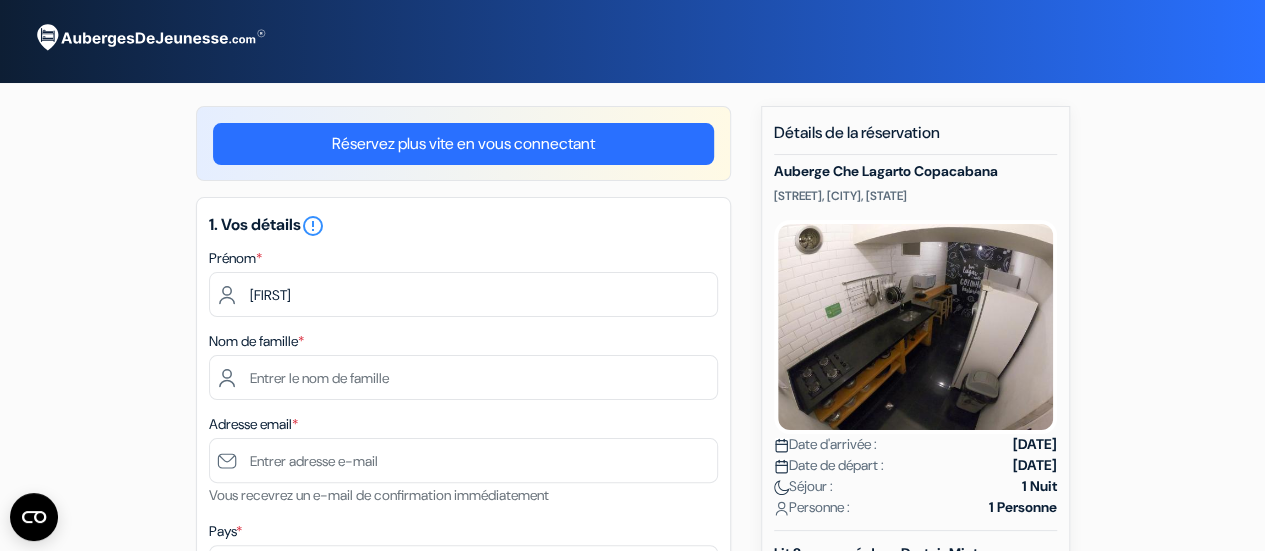type on "Audrain Demey" 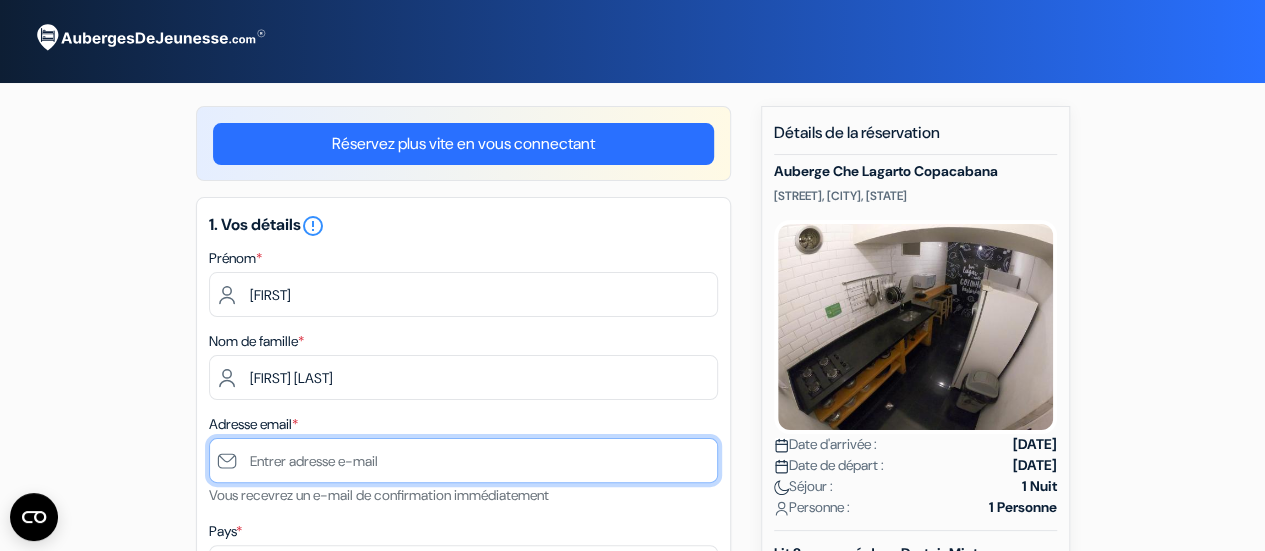 type on "[EMAIL]" 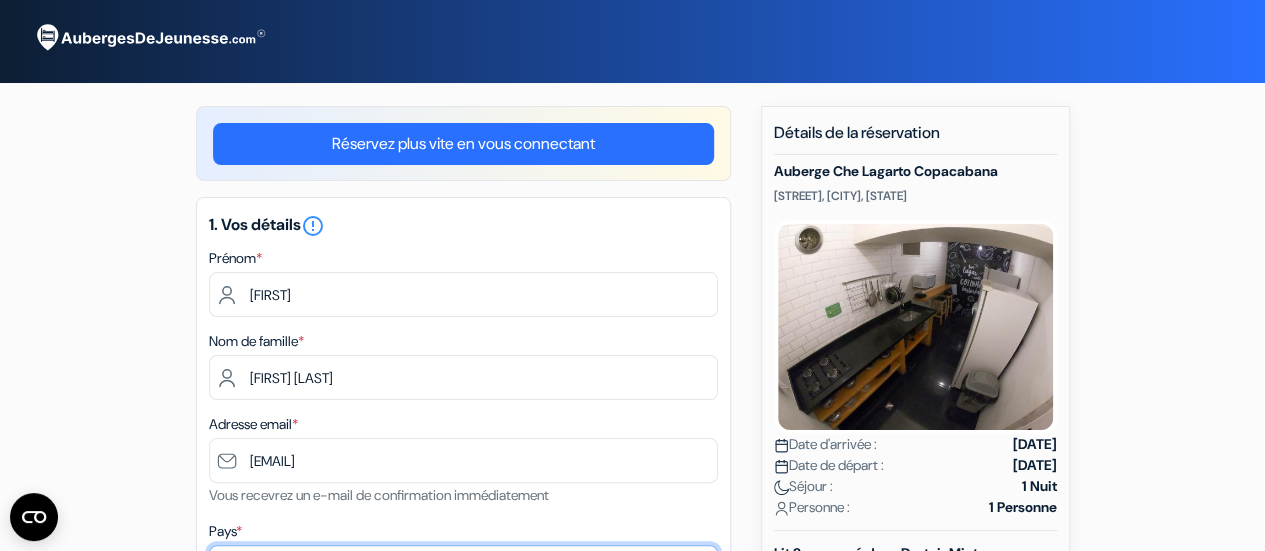 select on "fr" 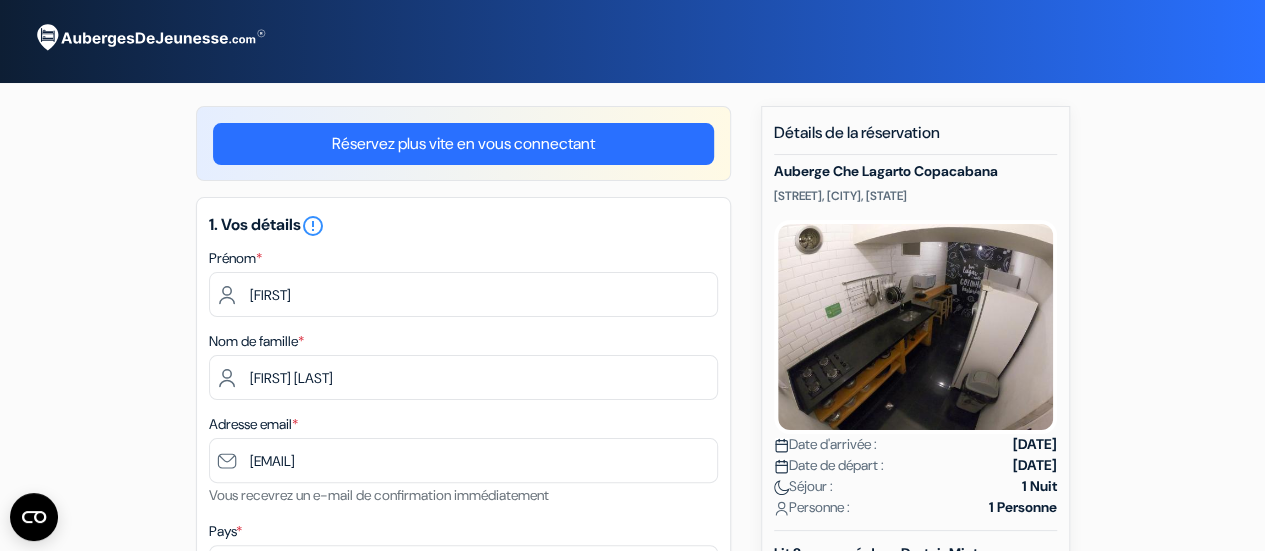 type on "+33766099111" 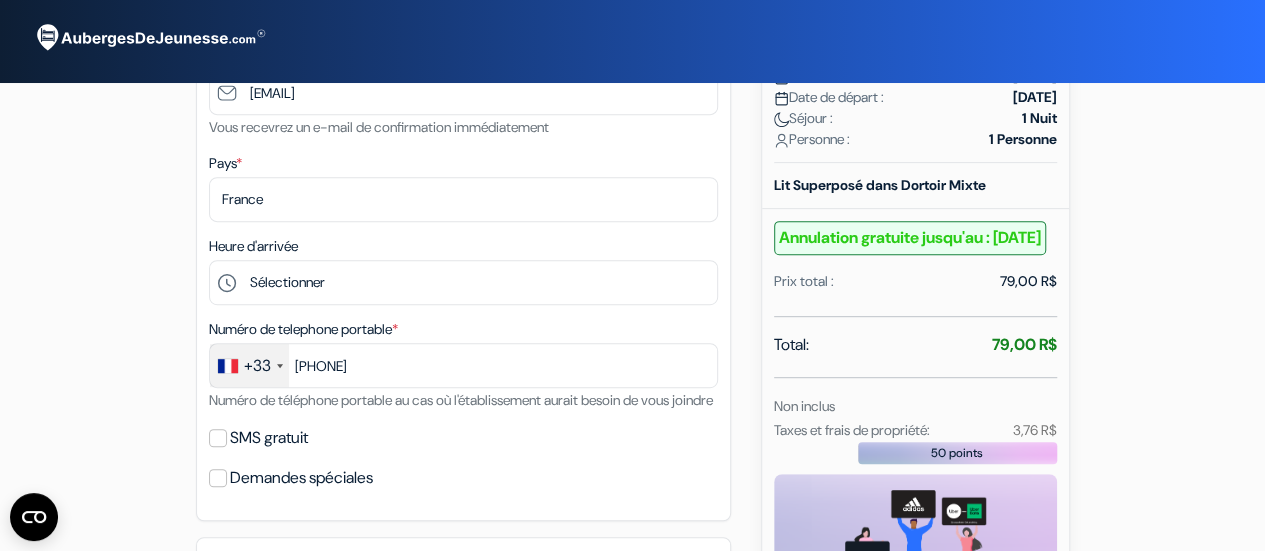 scroll, scrollTop: 400, scrollLeft: 0, axis: vertical 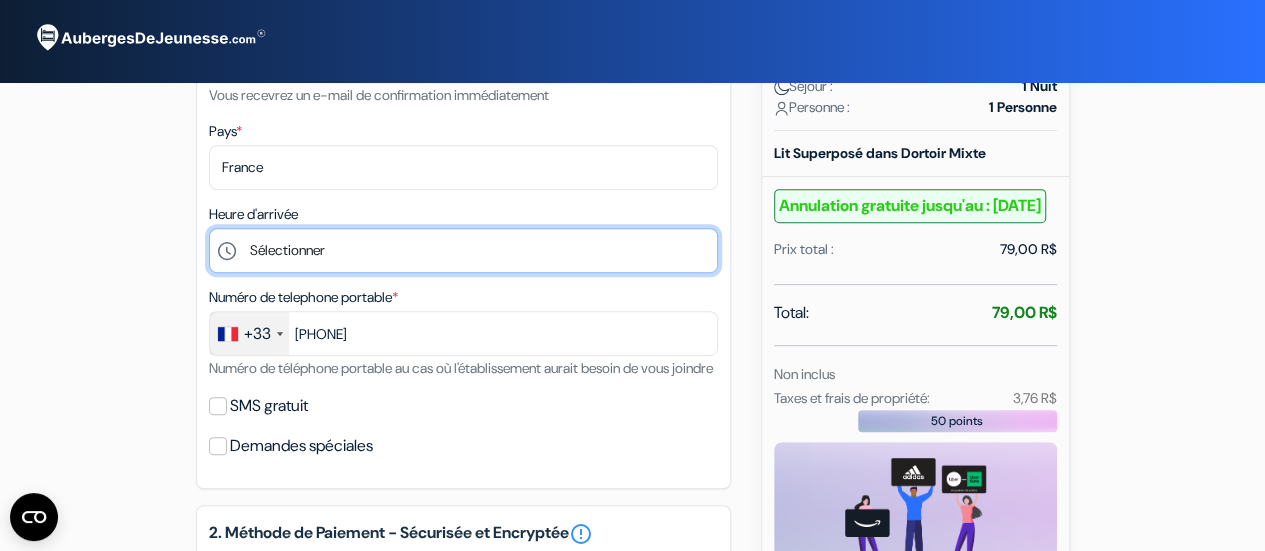 click on "Sélectionner
14:00
15:00
16:00
17:00
18:00
19:00
20:00
21:00
22:00
23:00
0:00" at bounding box center (463, 250) 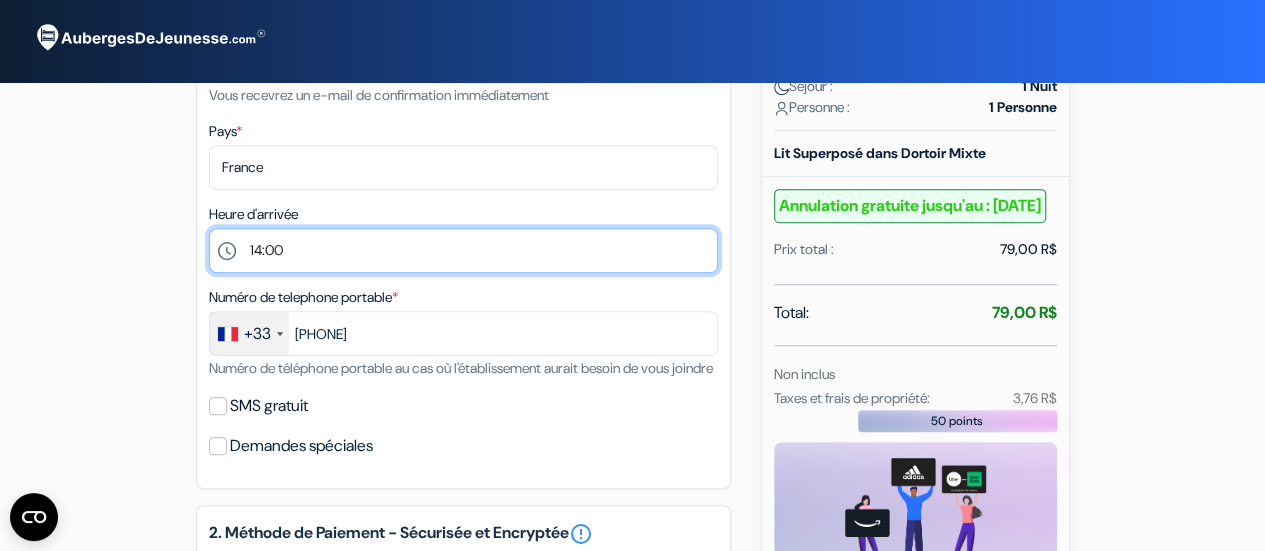 click on "Sélectionner
14:00
15:00
16:00
17:00
18:00
19:00
20:00
21:00
22:00
23:00
0:00" at bounding box center (463, 250) 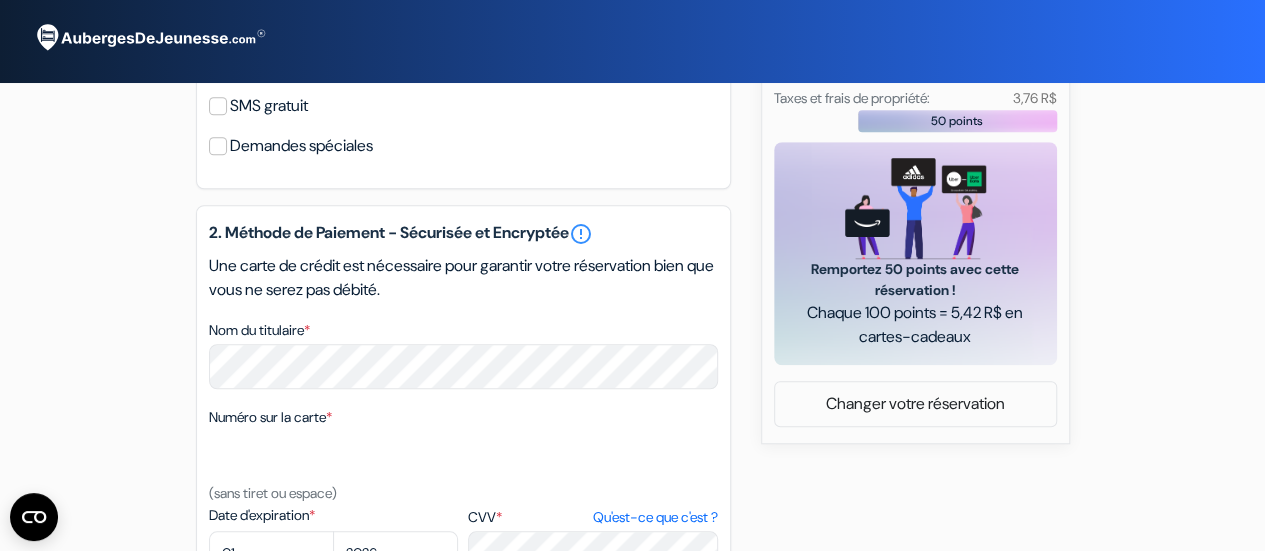 scroll, scrollTop: 800, scrollLeft: 0, axis: vertical 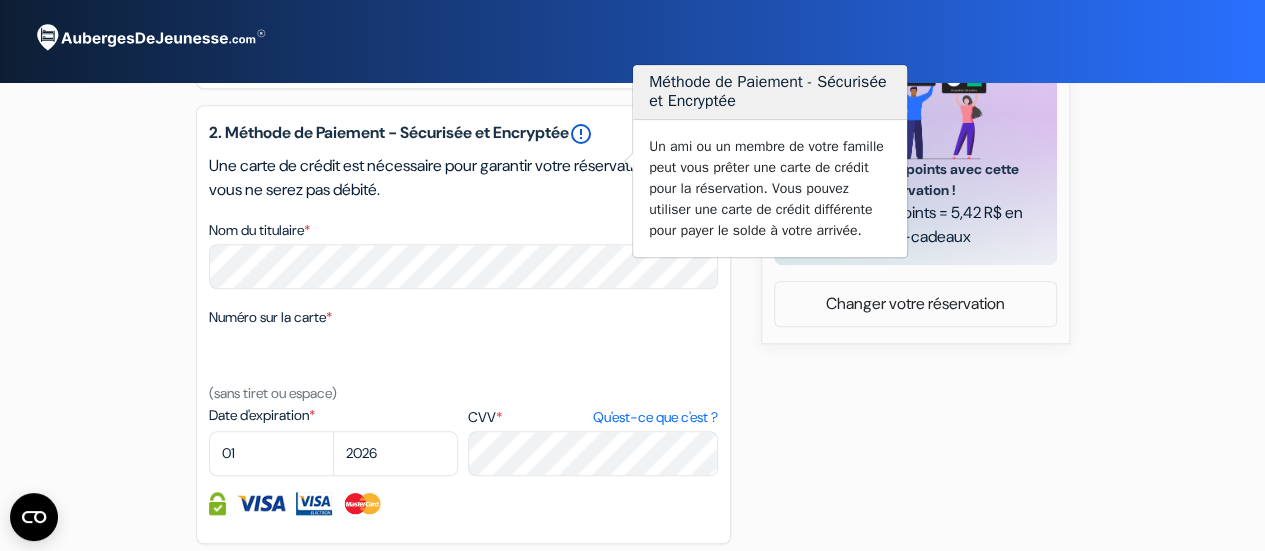 click on "error_outline" at bounding box center (581, 134) 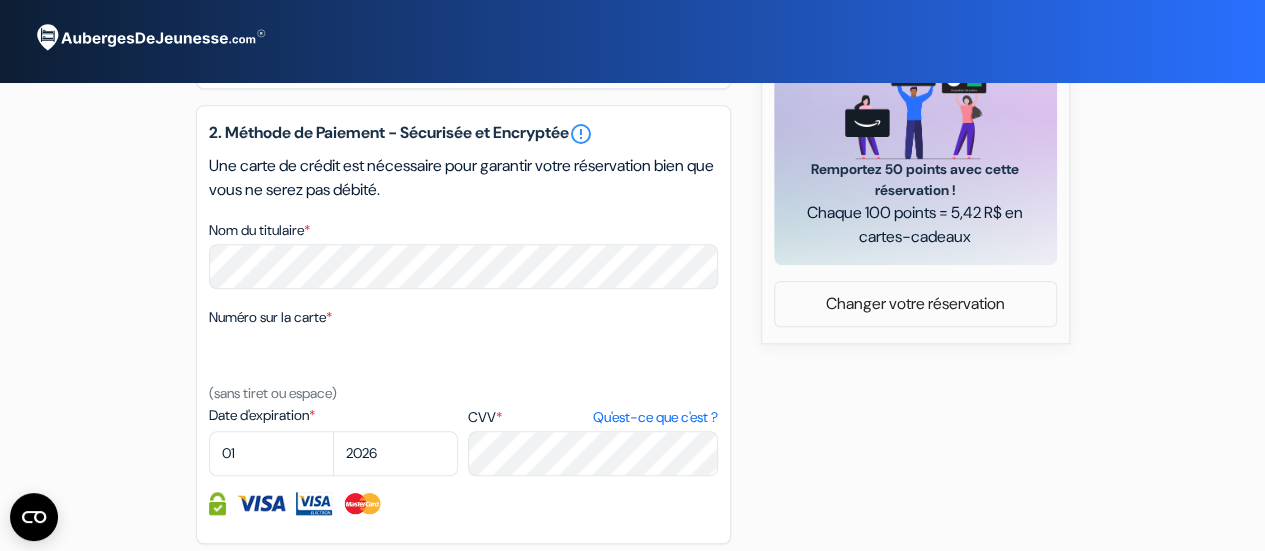 click on "add_box
Auberge Che Lagarto Copacabana
Rua Barata Ribeiro 111,
Rio de Janeiro,
Brésil
Détails de l'établissement
X
done done done" at bounding box center [633, 90] 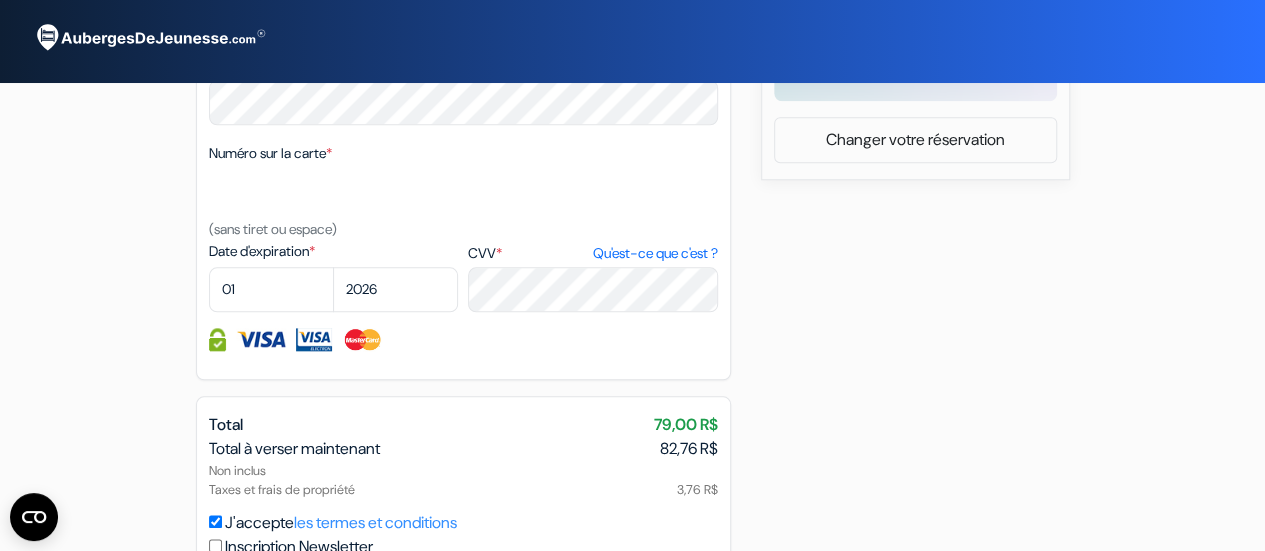 scroll, scrollTop: 970, scrollLeft: 0, axis: vertical 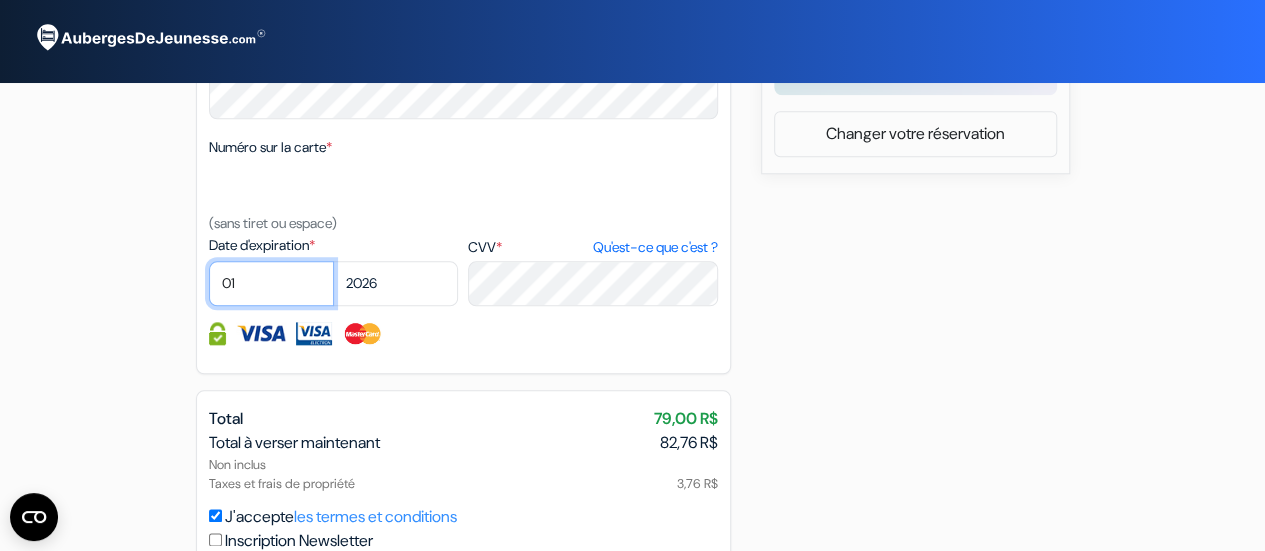 click on "01
02
03
04
05
06
07
08
09
10
11
12" at bounding box center [271, 283] 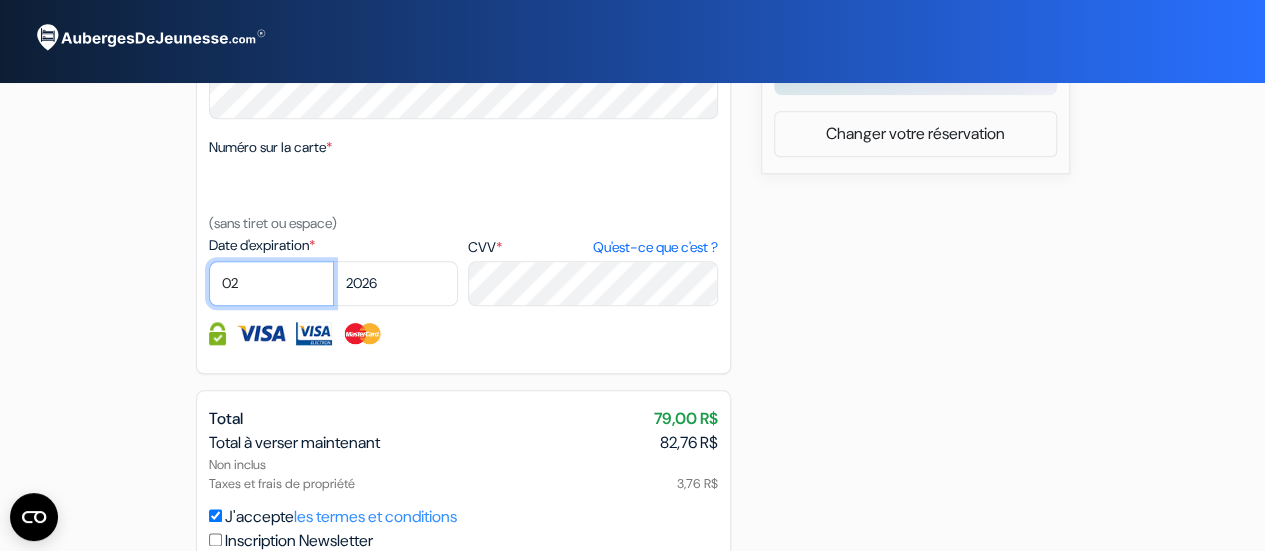 click on "01
02
03
04
05
06
07
08
09
10
11
12" at bounding box center (271, 283) 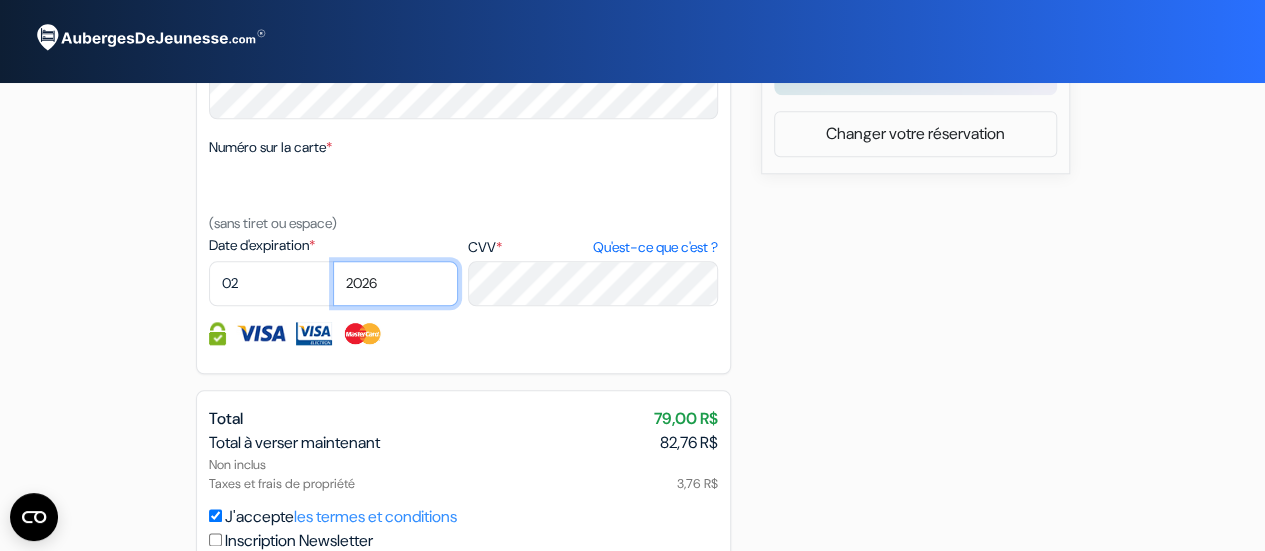 click on "2025
2026
2027
2028
2029
2030
2031
2032
2033
2034
2035
2036 2037 2038 2039 2040 2041" at bounding box center [395, 283] 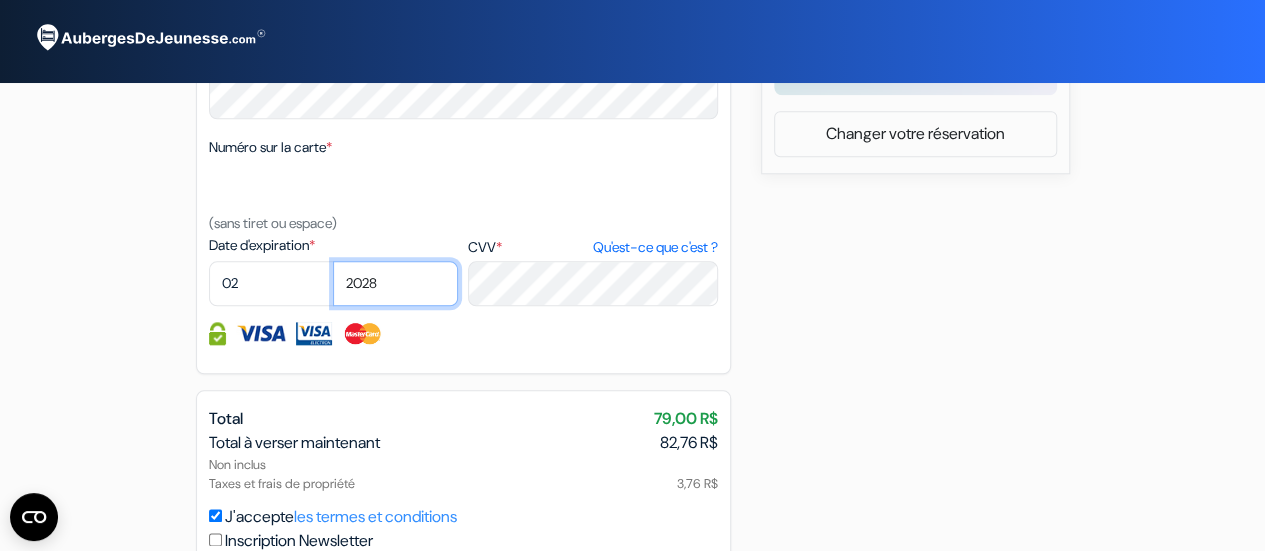 click on "2025
2026
2027
2028
2029
2030
2031
2032
2033
2034
2035
2036 2037 2038 2039 2040 2041" at bounding box center [395, 283] 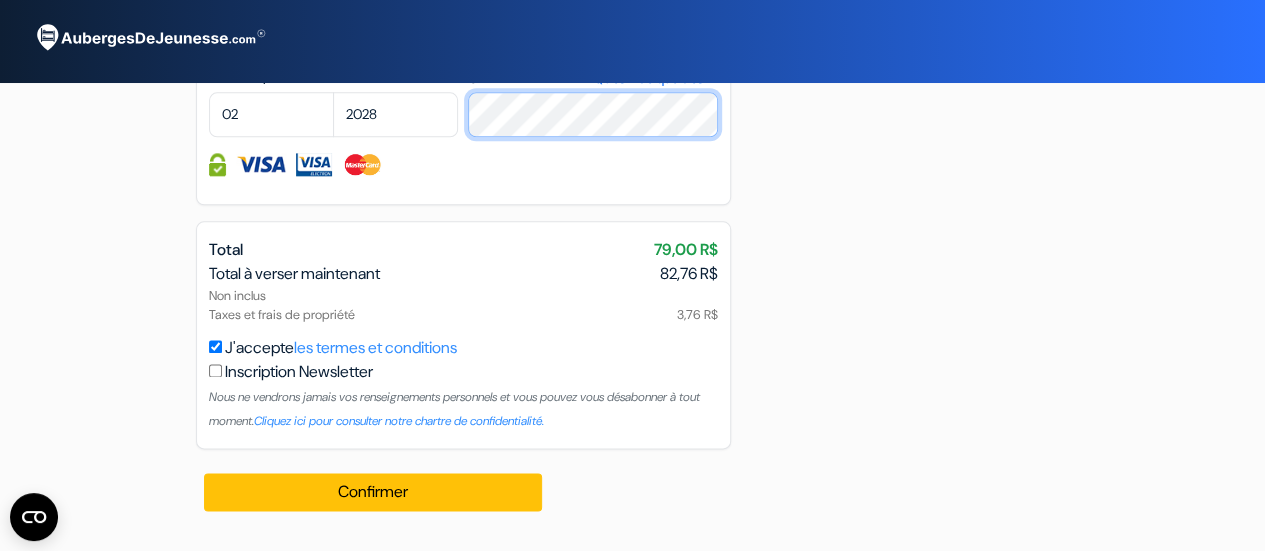 scroll, scrollTop: 1170, scrollLeft: 0, axis: vertical 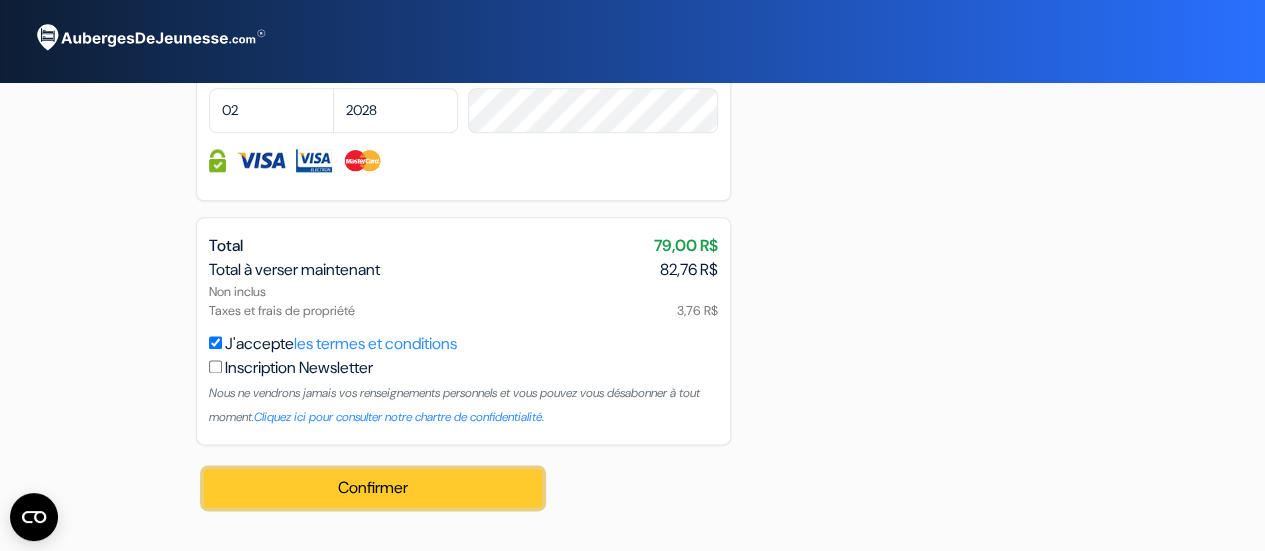 click on "Confirmer
Loading..." at bounding box center (373, 488) 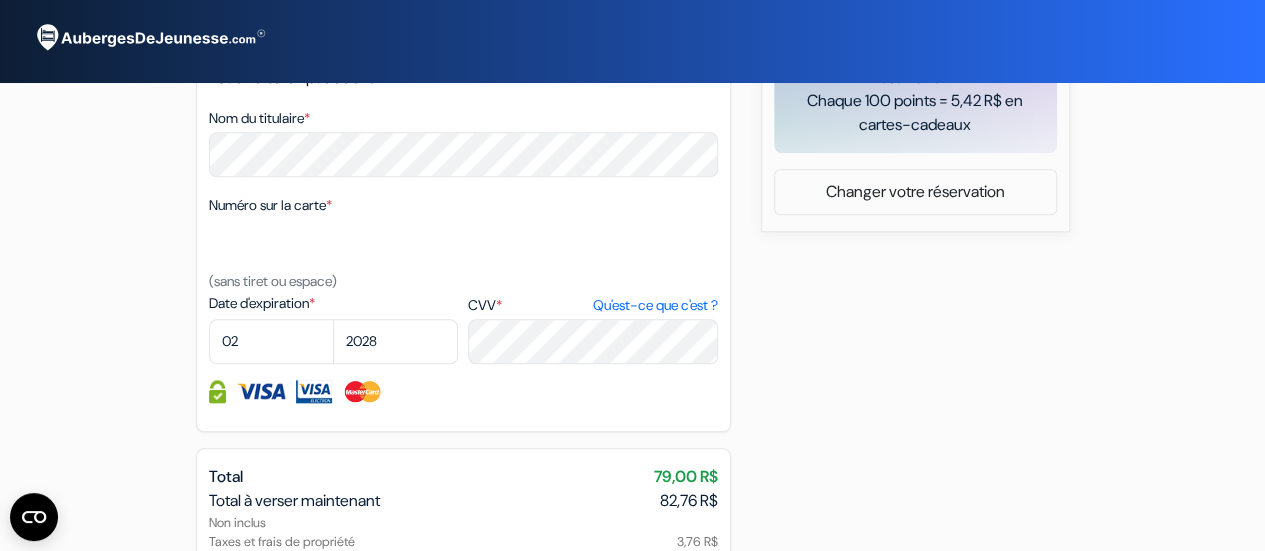 scroll, scrollTop: 916, scrollLeft: 0, axis: vertical 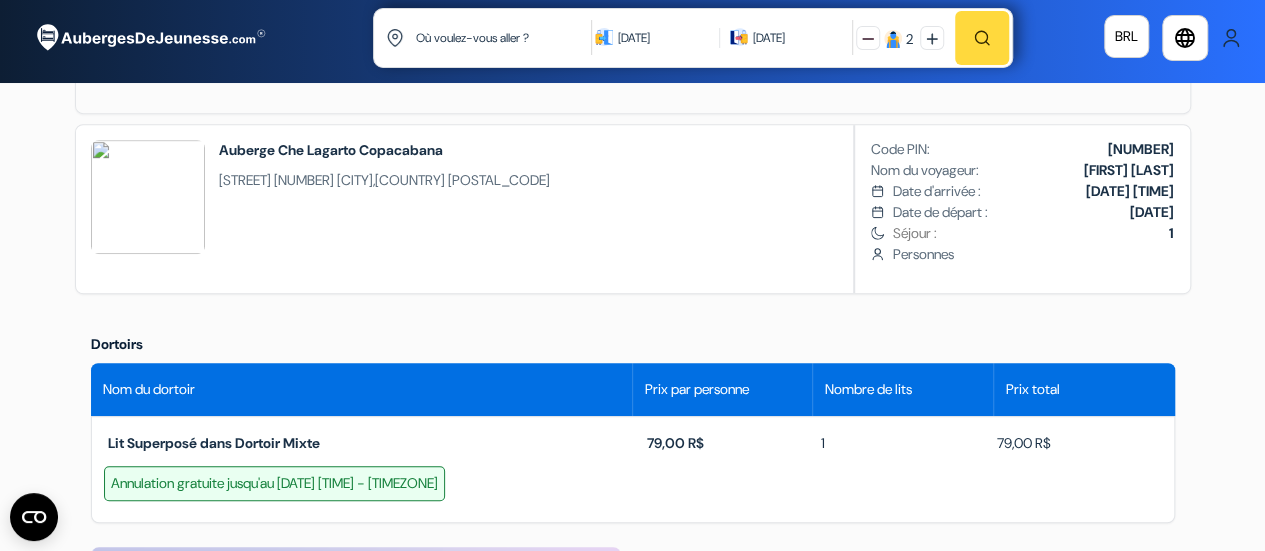 click on "Annulation gratuite jusqu'au [DATE] [TIME] - [TIMEZONE]" at bounding box center (633, 486) 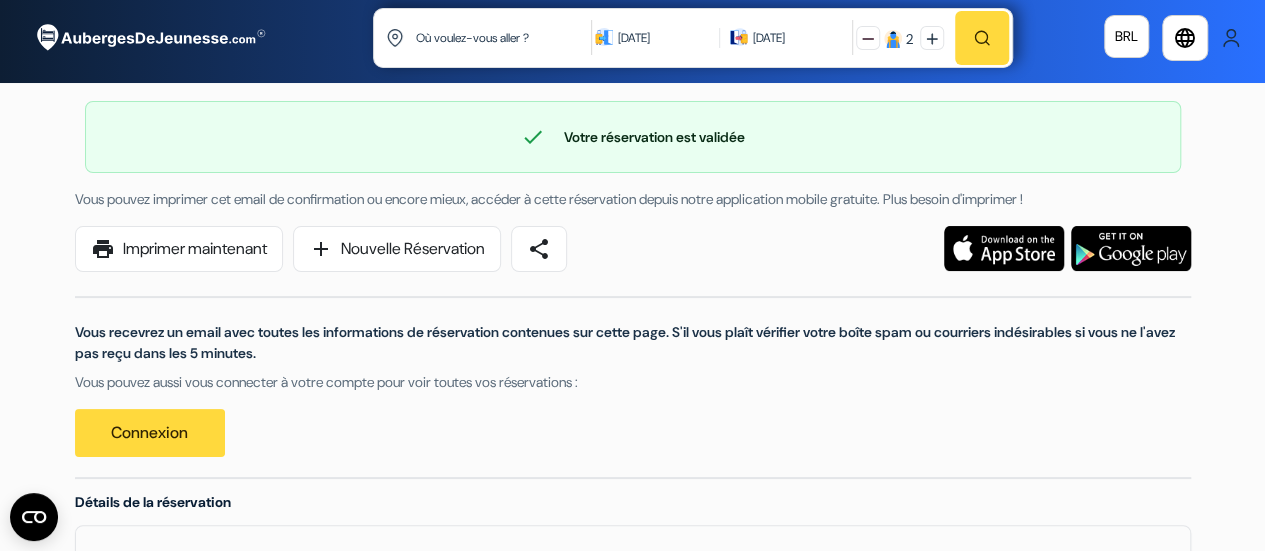 scroll, scrollTop: 0, scrollLeft: 0, axis: both 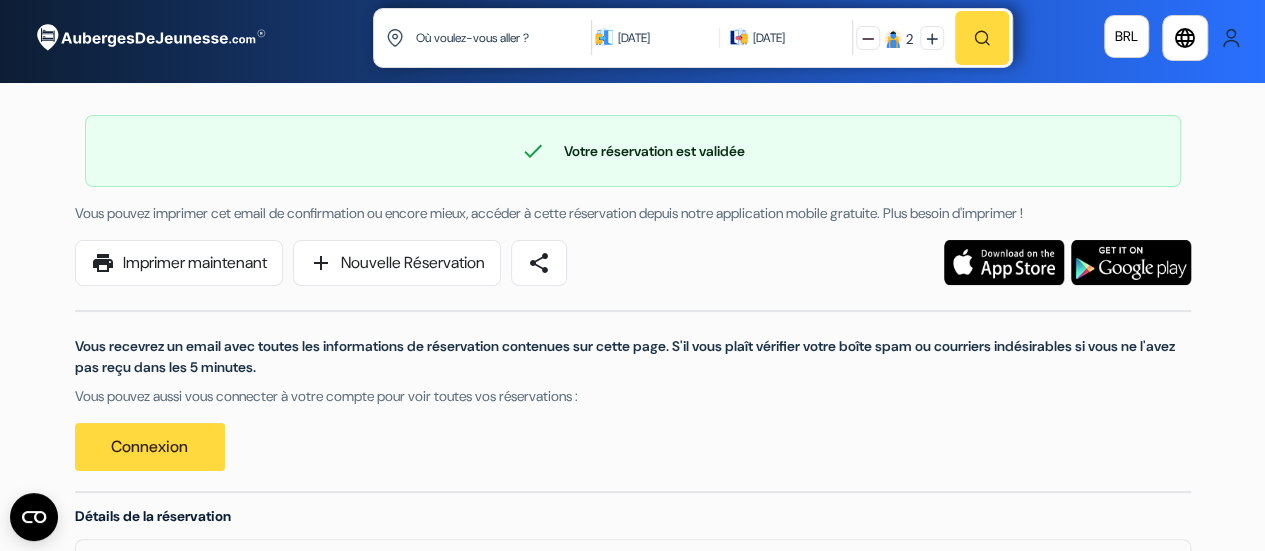 click on "[DATE]" at bounding box center [663, 38] 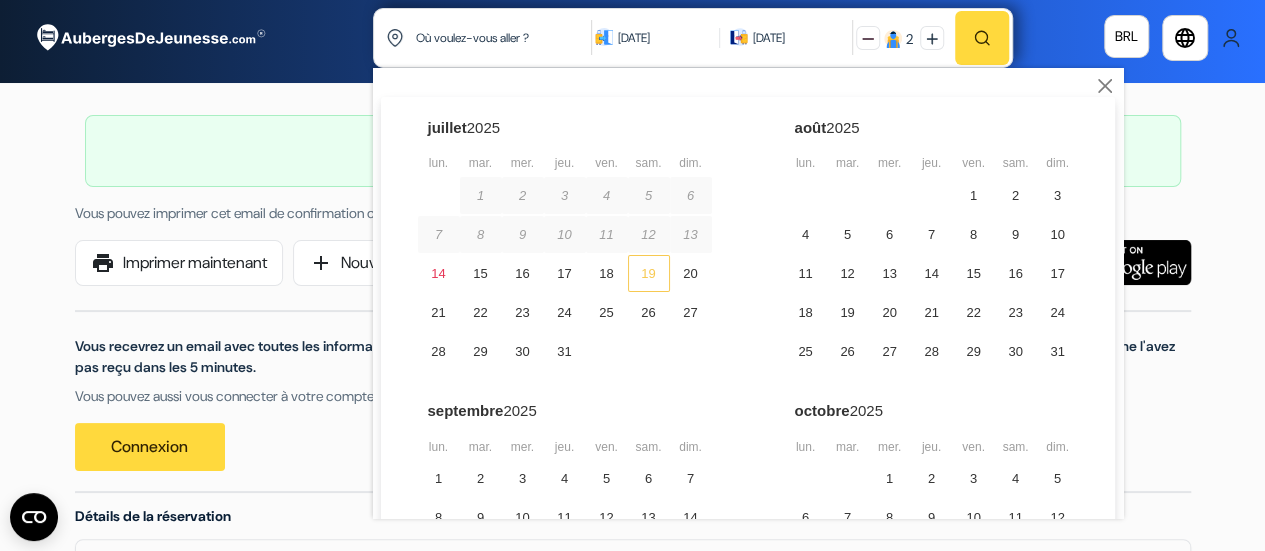 click on "19" at bounding box center (649, 273) 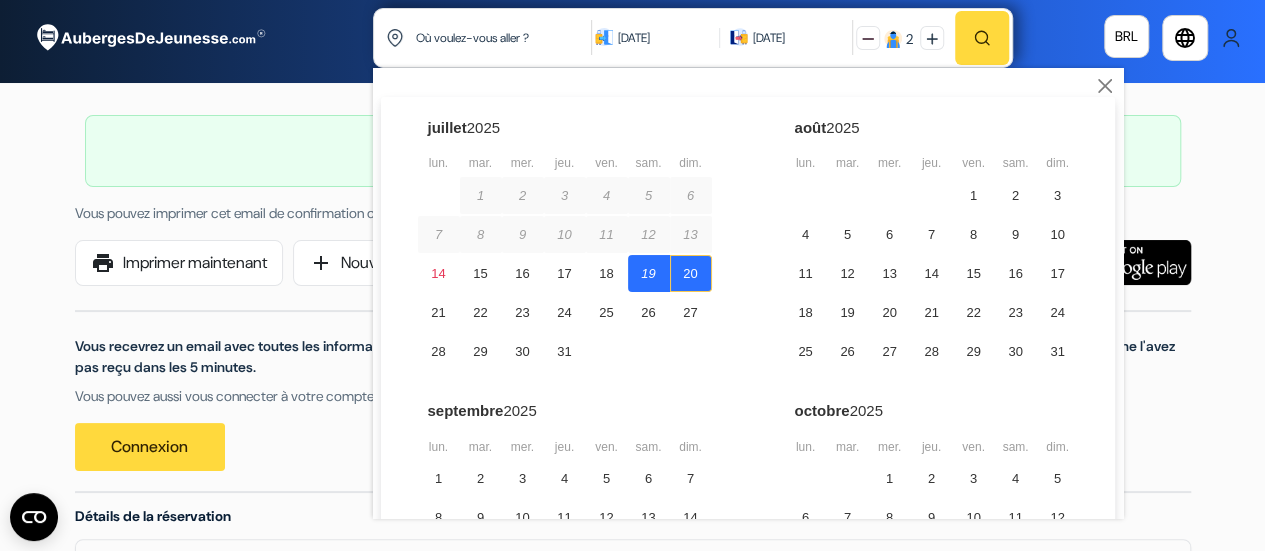 click on "20" at bounding box center (691, 273) 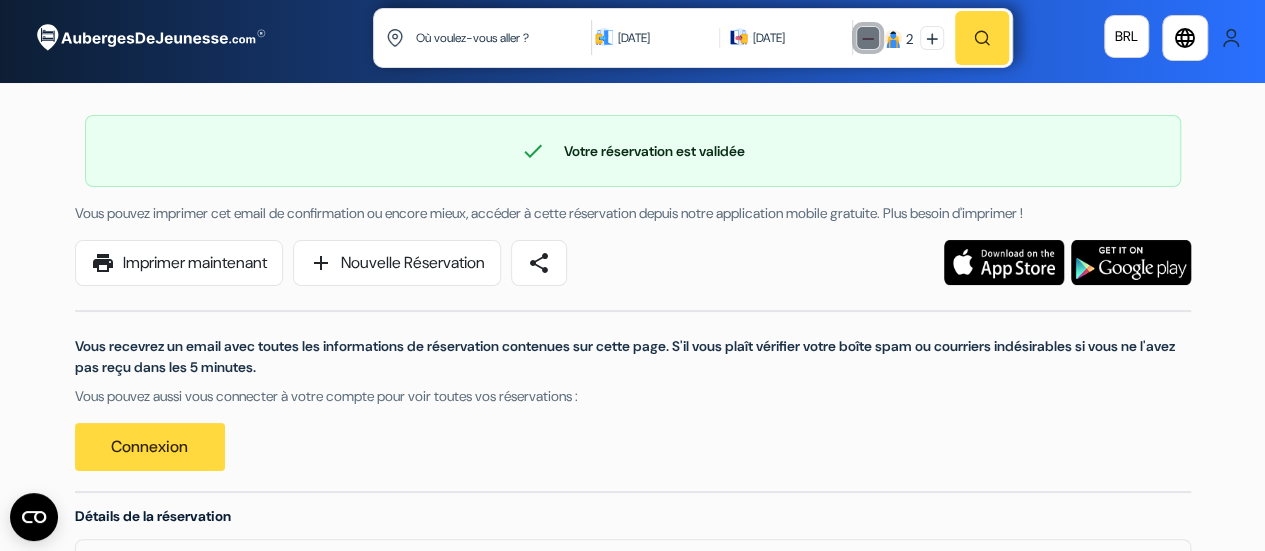 click at bounding box center (868, 38) 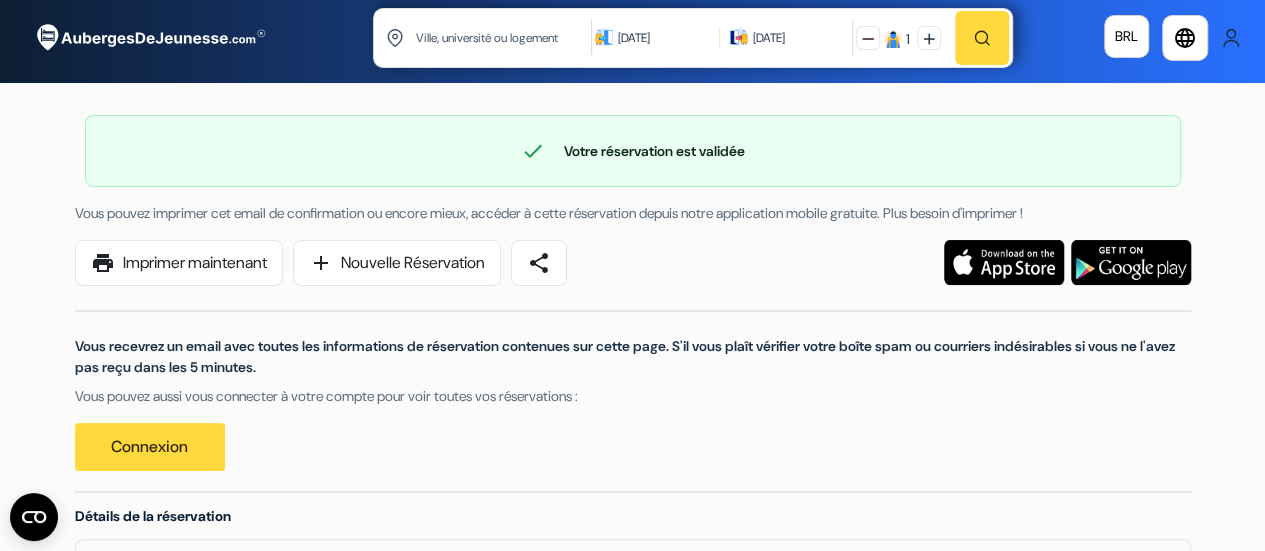 click at bounding box center (504, 37) 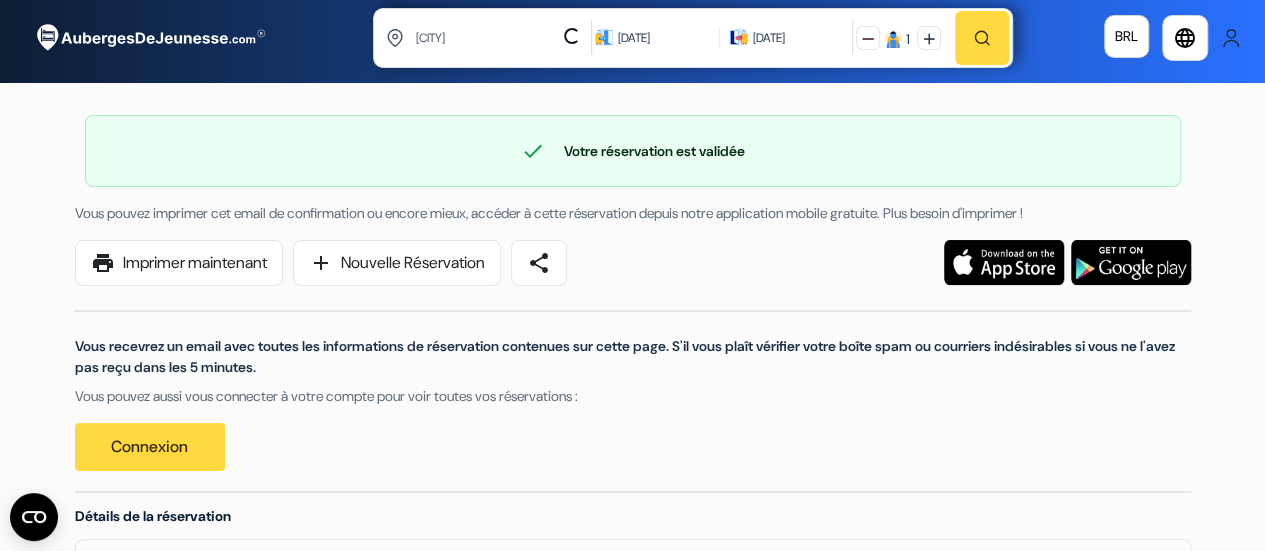 type on "rio de janeiro" 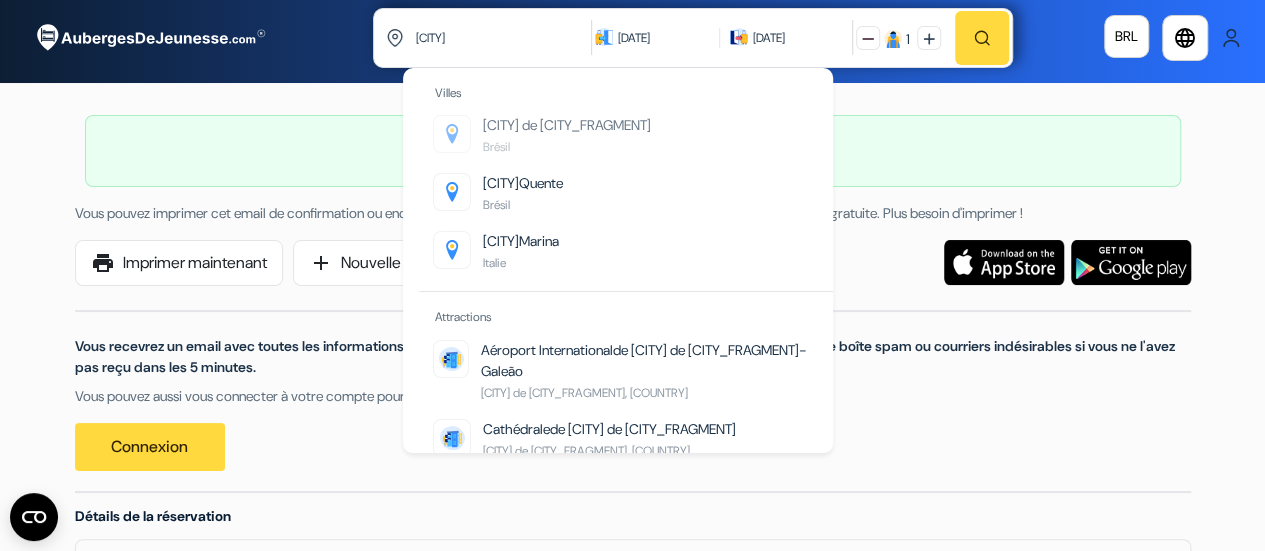 click on "Janeiro" at bounding box center (595, 125) 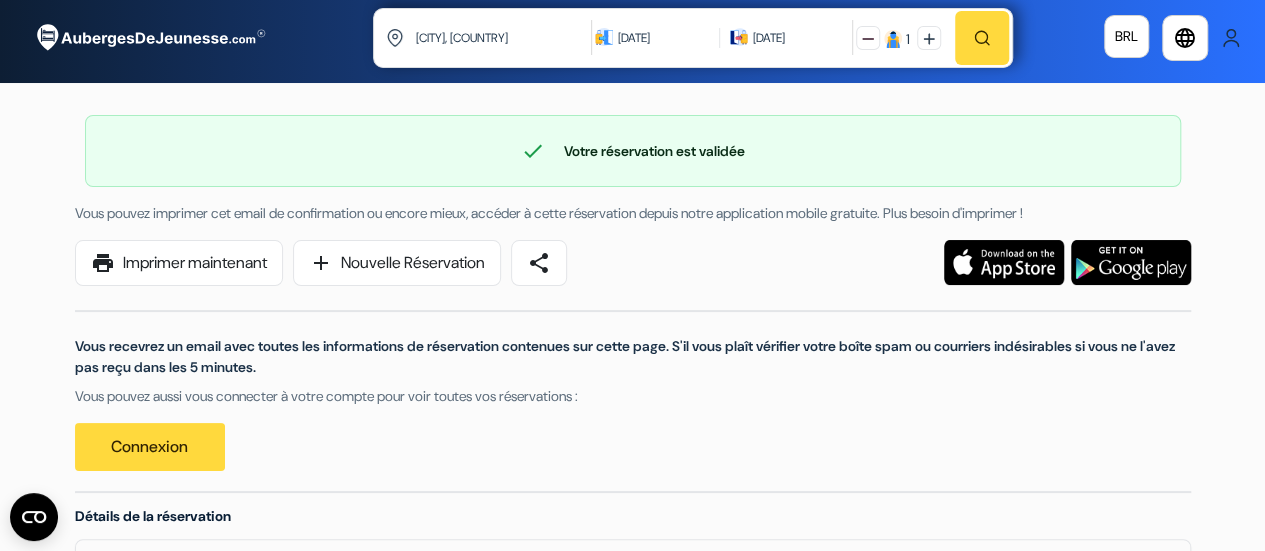 click at bounding box center [982, 38] 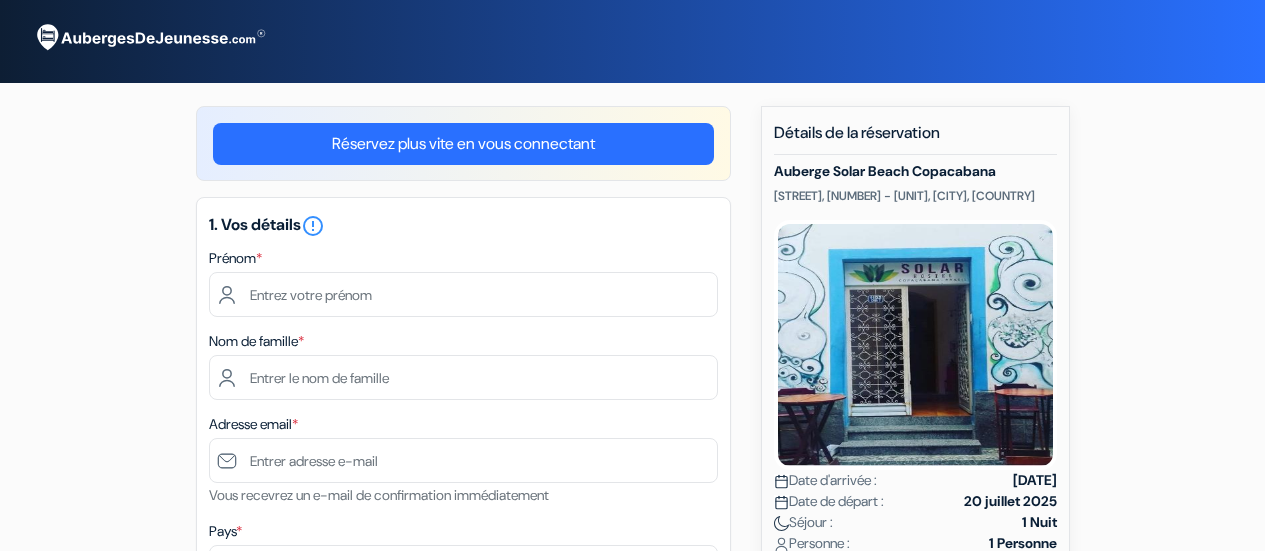 scroll, scrollTop: 0, scrollLeft: 0, axis: both 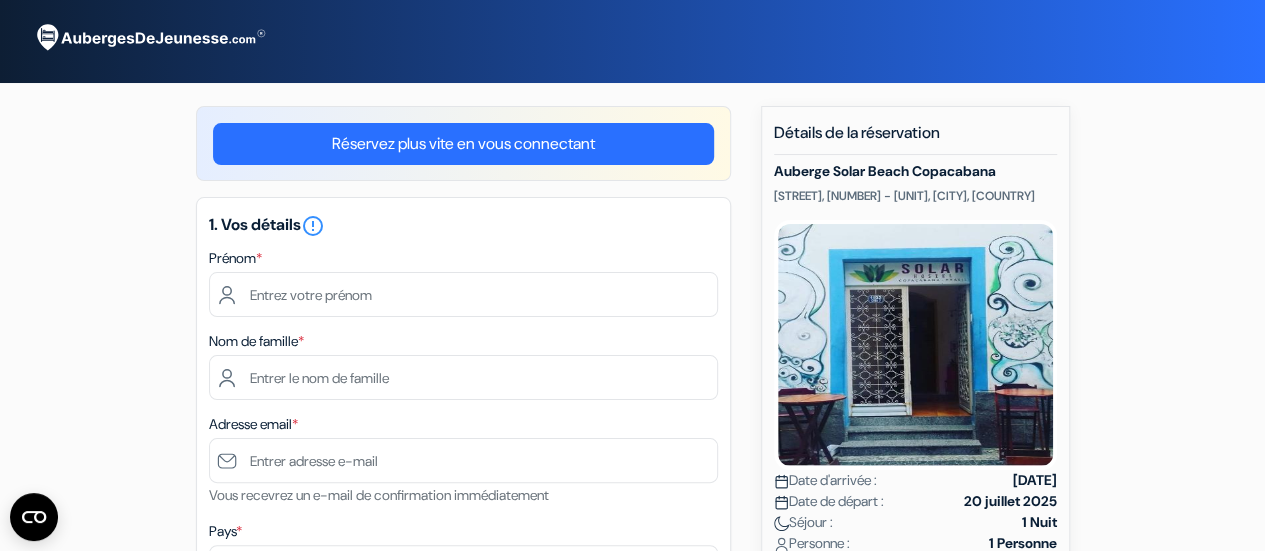 click on "Réservez plus vite en vous connectant" at bounding box center (463, 144) 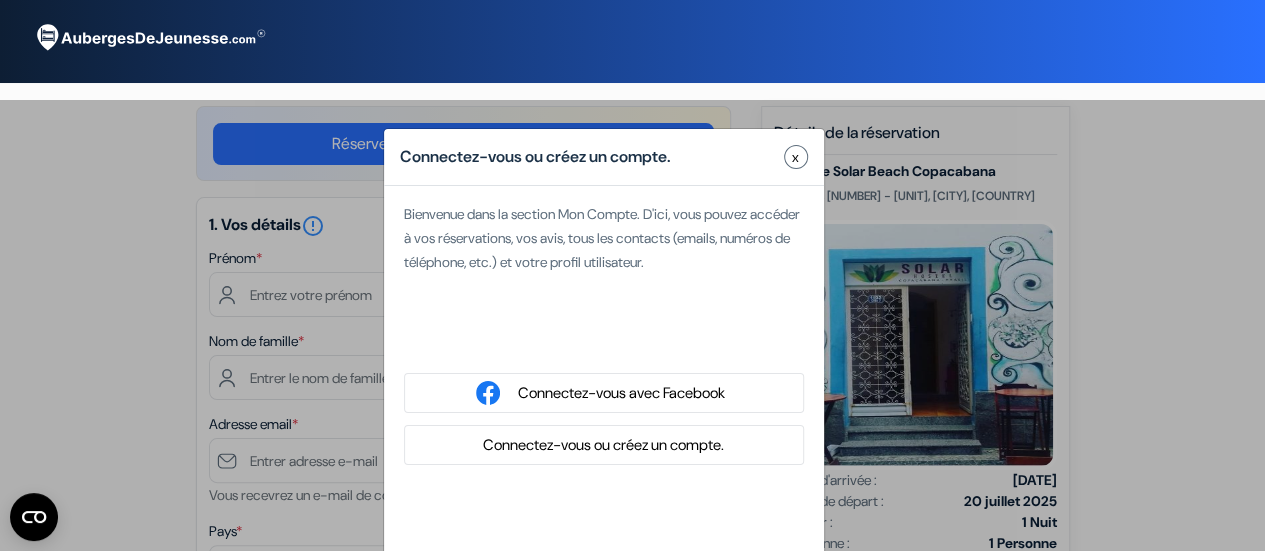 type on "Louis" 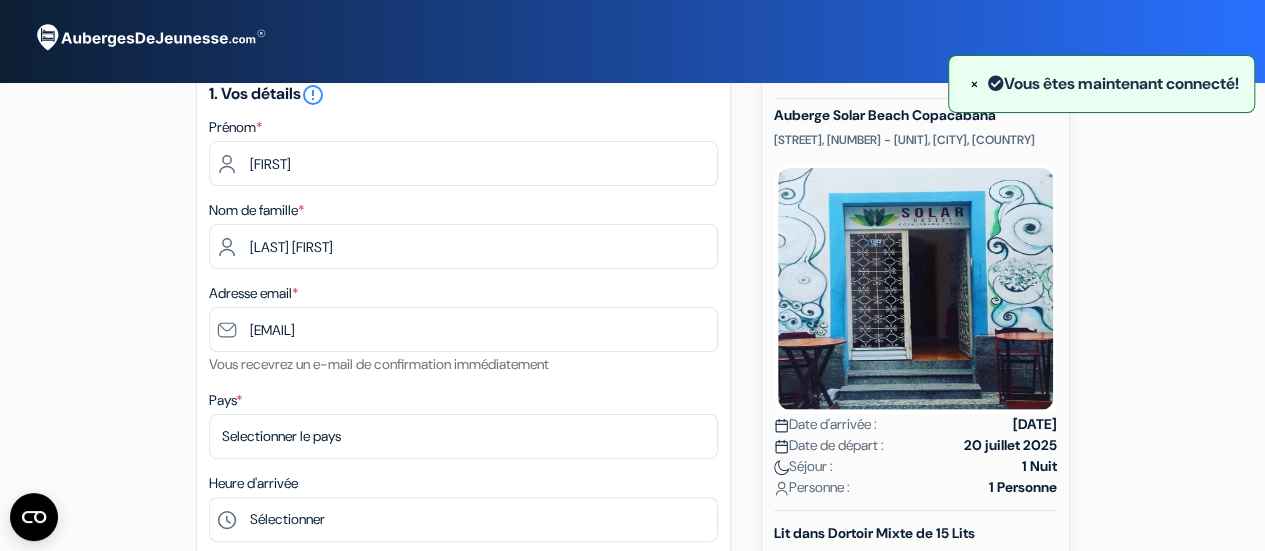 scroll, scrollTop: 100, scrollLeft: 0, axis: vertical 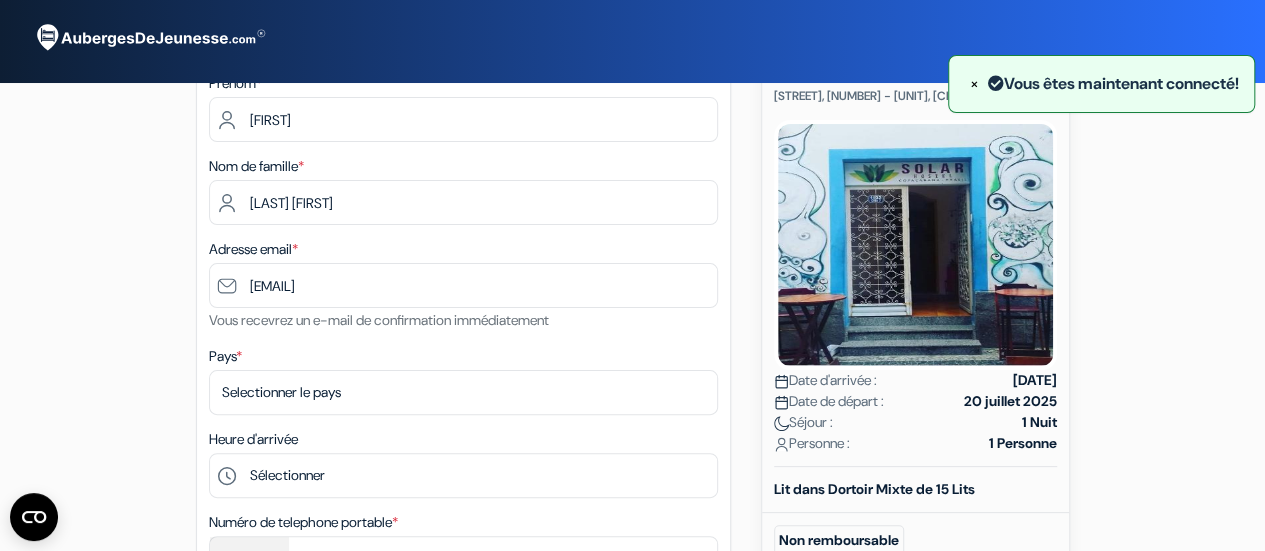 click on "Pays  *
Selectionner le pays
Abkhazie
Afghanistan
Afrique du Sud
Albanie
Algérie
Allemagne
Andorre
Angola" at bounding box center [463, 379] 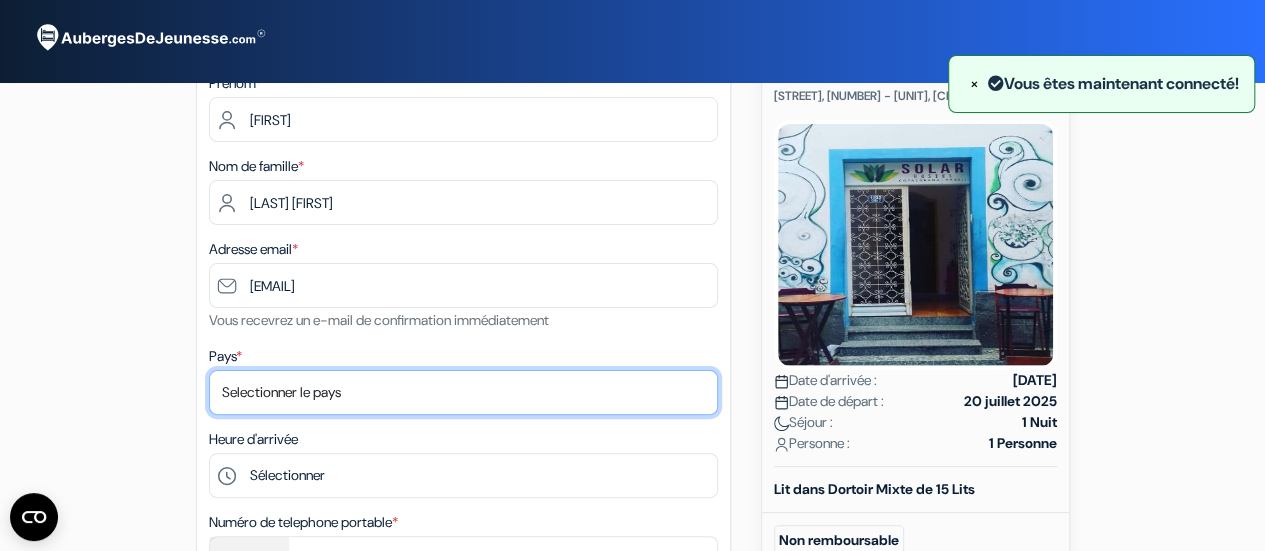 click on "Selectionner le pays
Abkhazie
Afghanistan
Afrique du Sud
Albanie
Algérie
Allemagne
Andorre
Angola
Anguilla" at bounding box center [463, 392] 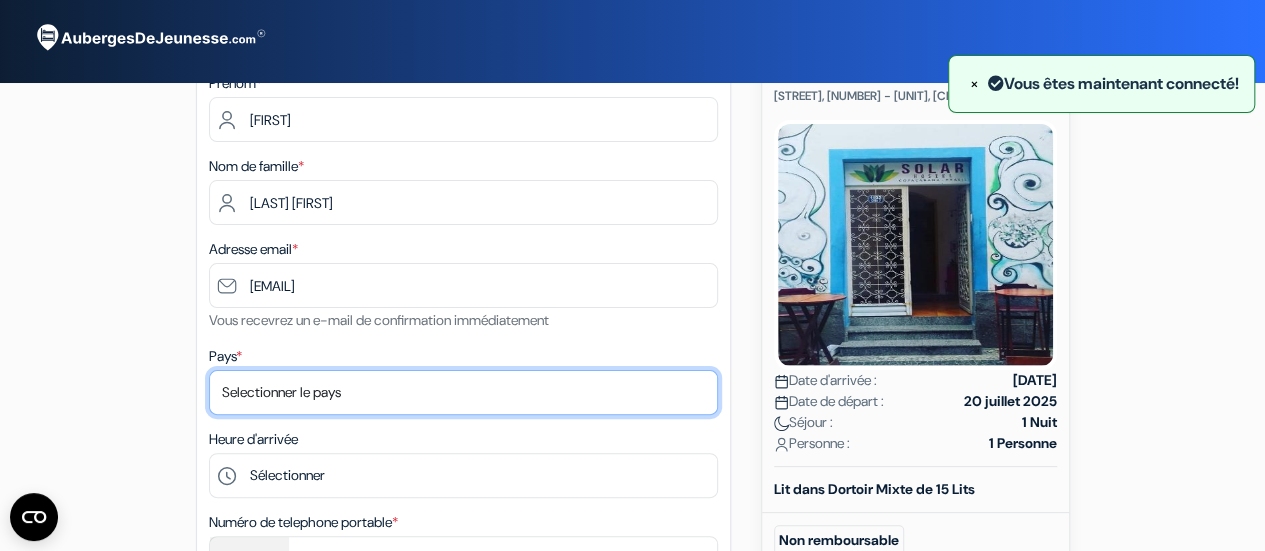 select on "fr" 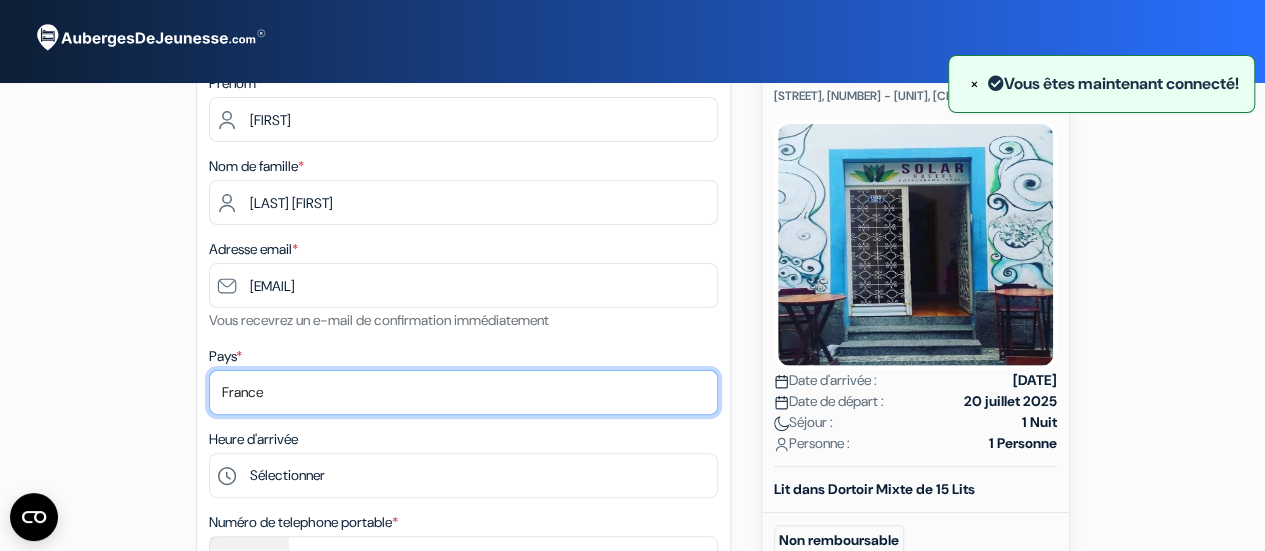 click on "Selectionner le pays
Abkhazie
Afghanistan
Afrique du Sud
Albanie
Algérie
Allemagne
Andorre
Angola
Anguilla" at bounding box center [463, 392] 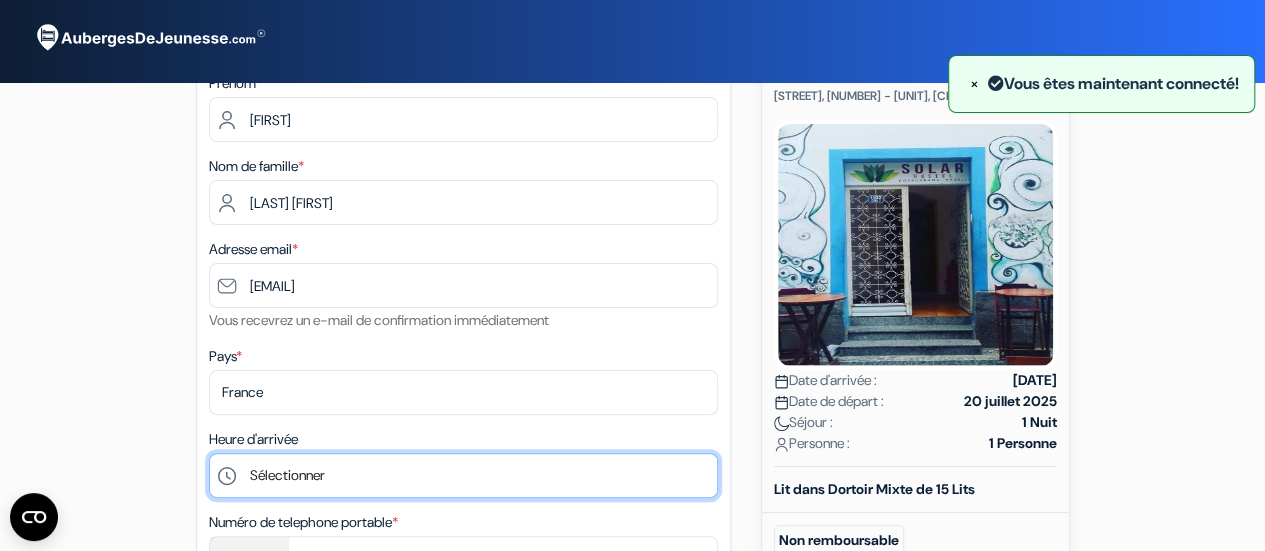 click on "Sélectionner
14:00
15:00
16:00
17:00
18:00
19:00
20:00
21:00
22:00" at bounding box center (463, 475) 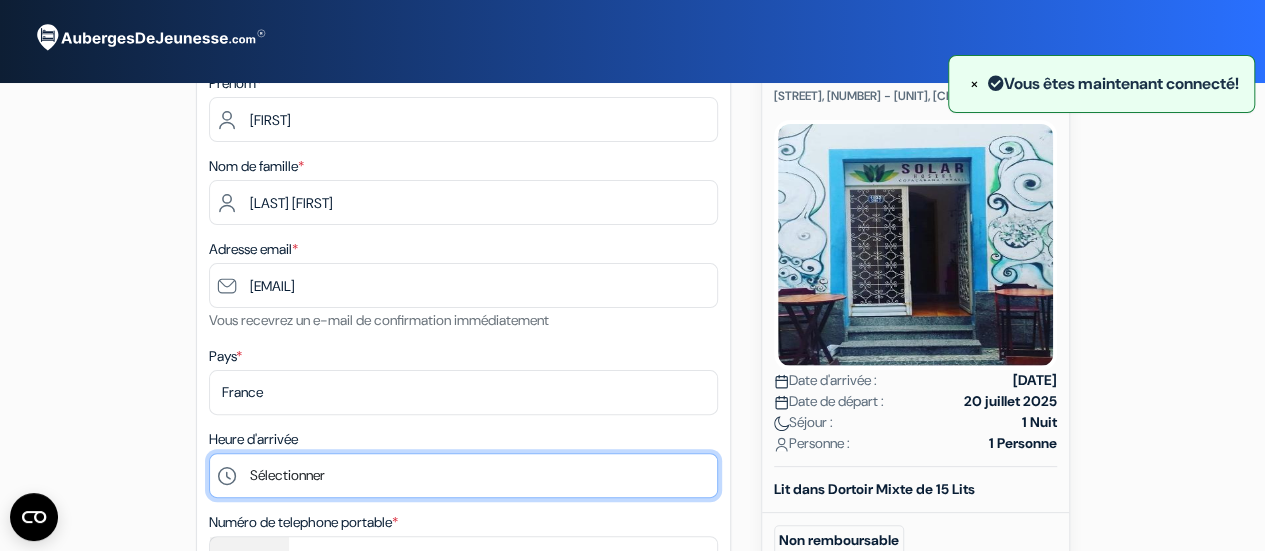 select on "14" 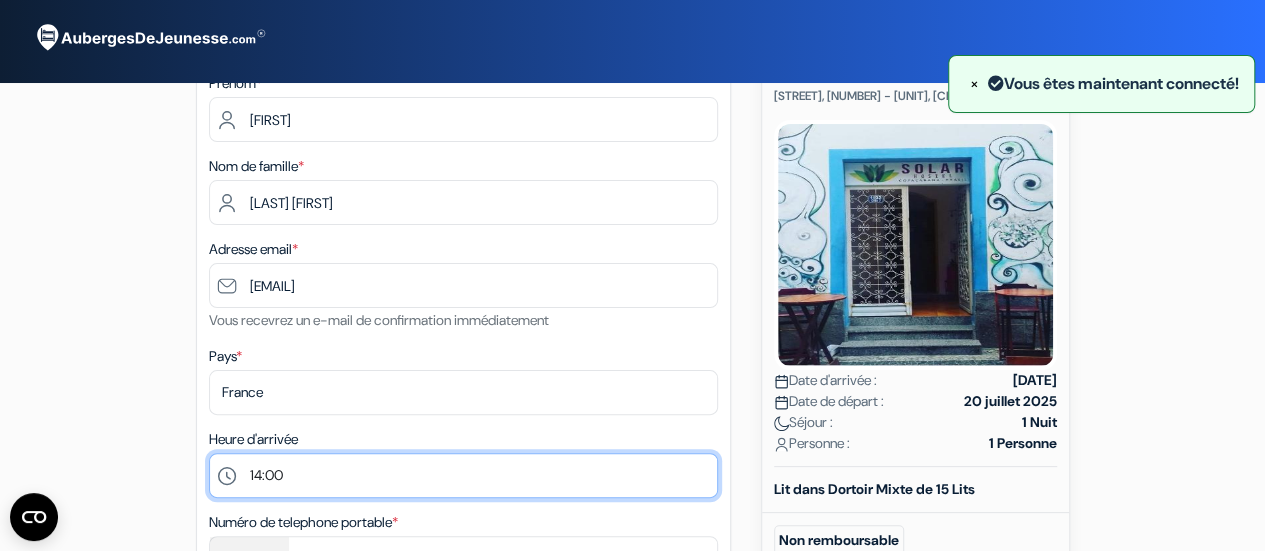 click on "Sélectionner
14:00
15:00
16:00
17:00
18:00
19:00
20:00
21:00
22:00" at bounding box center (463, 475) 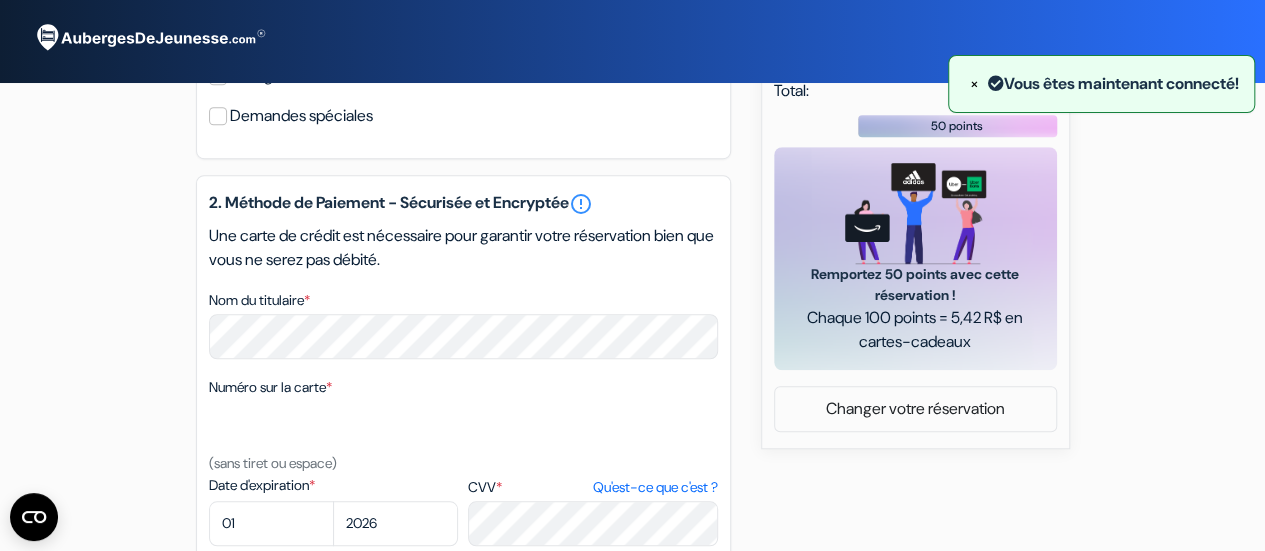 scroll, scrollTop: 700, scrollLeft: 0, axis: vertical 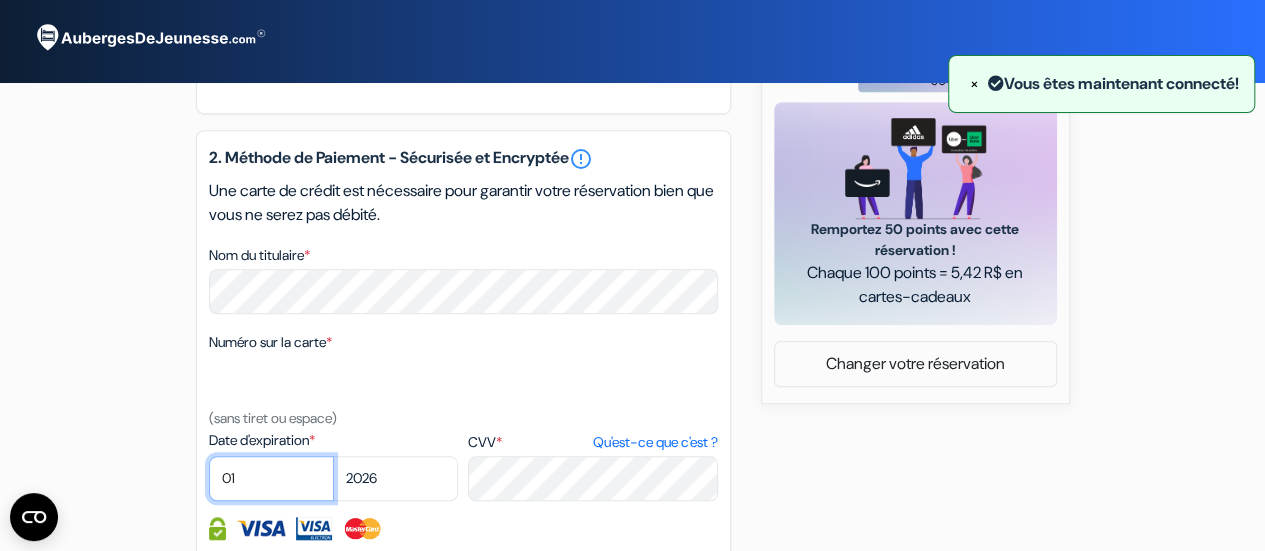 select on "02" 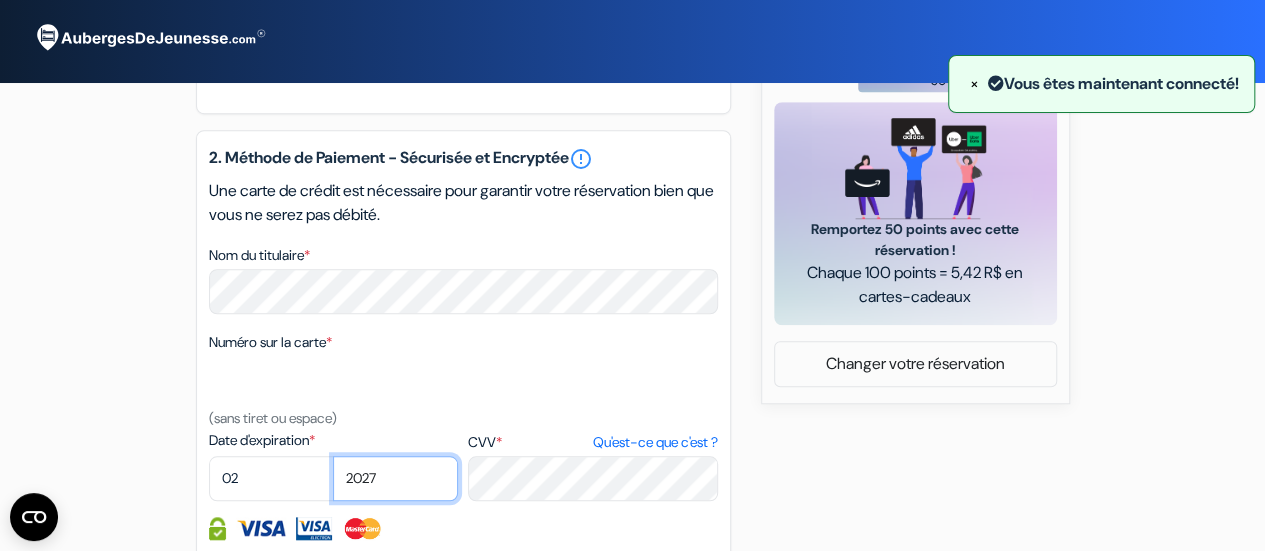 select on "2028" 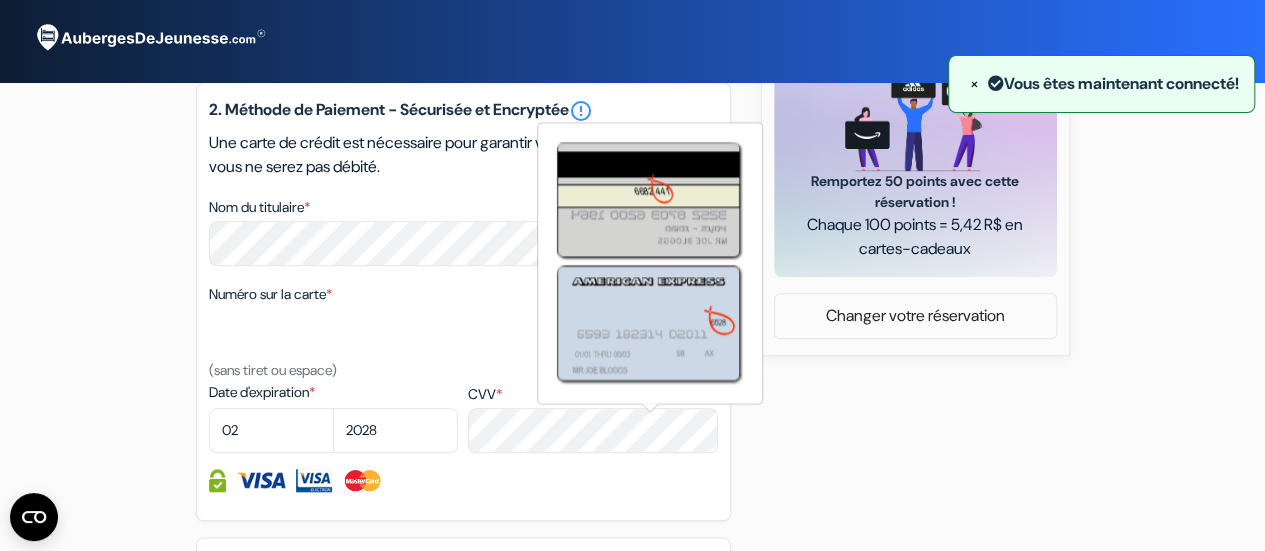 scroll, scrollTop: 742, scrollLeft: 0, axis: vertical 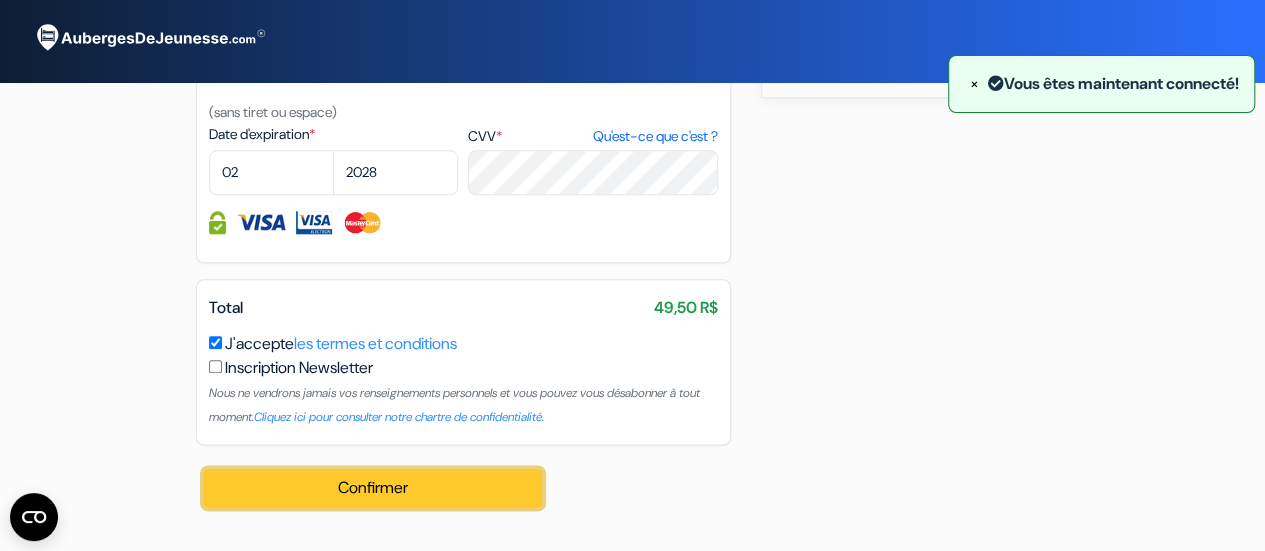 click on "Confirmer
Loading..." at bounding box center (373, 488) 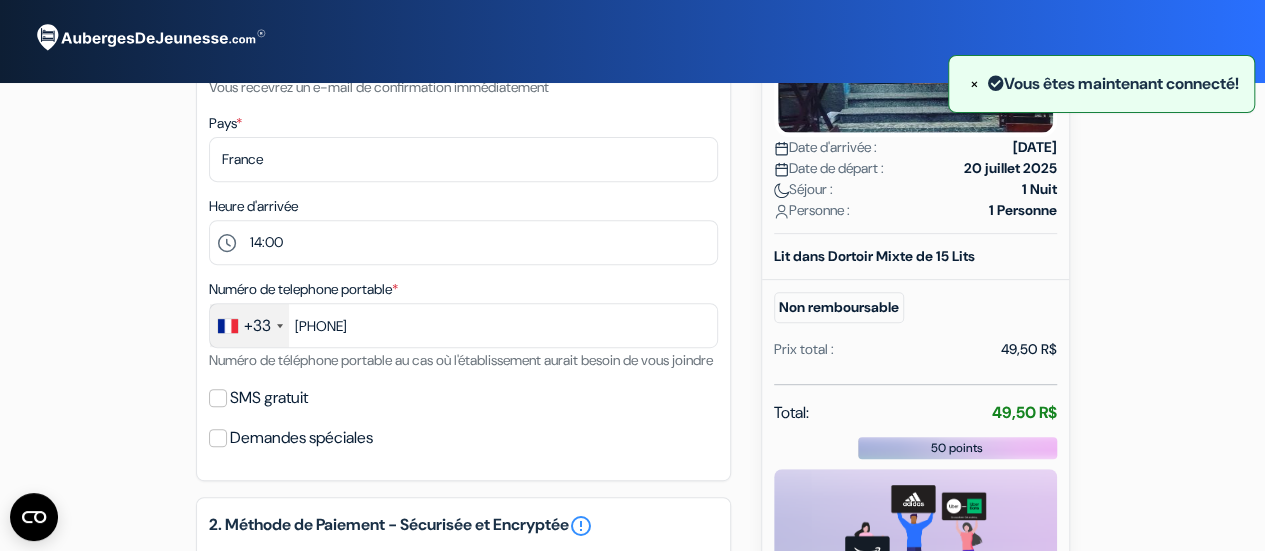 scroll, scrollTop: 533, scrollLeft: 0, axis: vertical 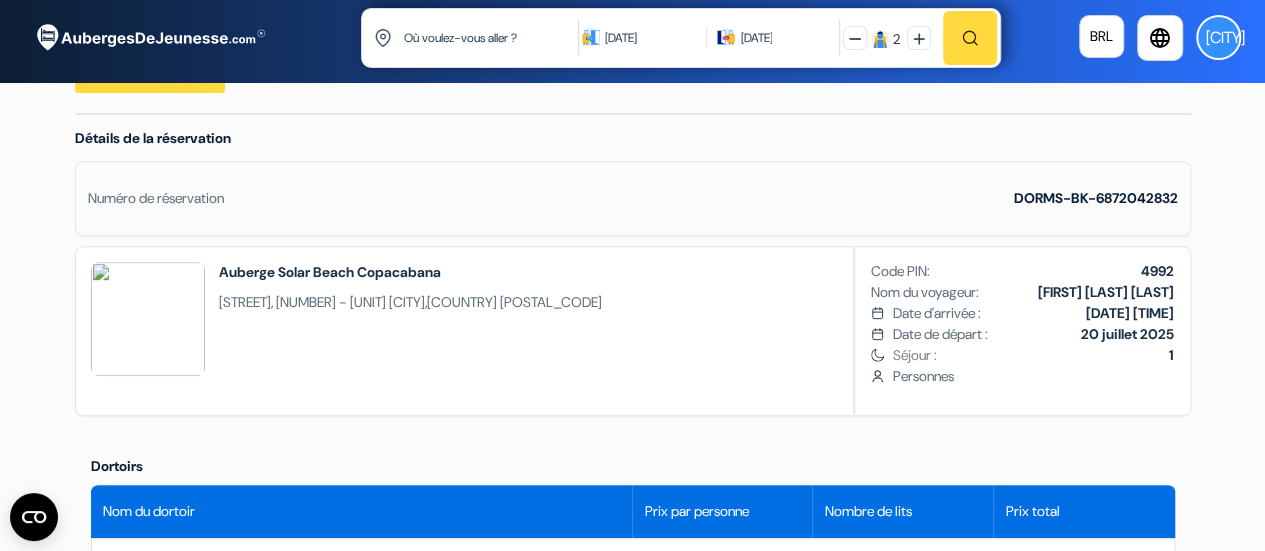click on "Dortoirs
Nom du dortoir
Prix par personne
Nombre de lits
Prix total
Lit dans Dortoir Mixte de 15 Lits
49,50 R$
1
49,50 R$" at bounding box center [633, 1187] 